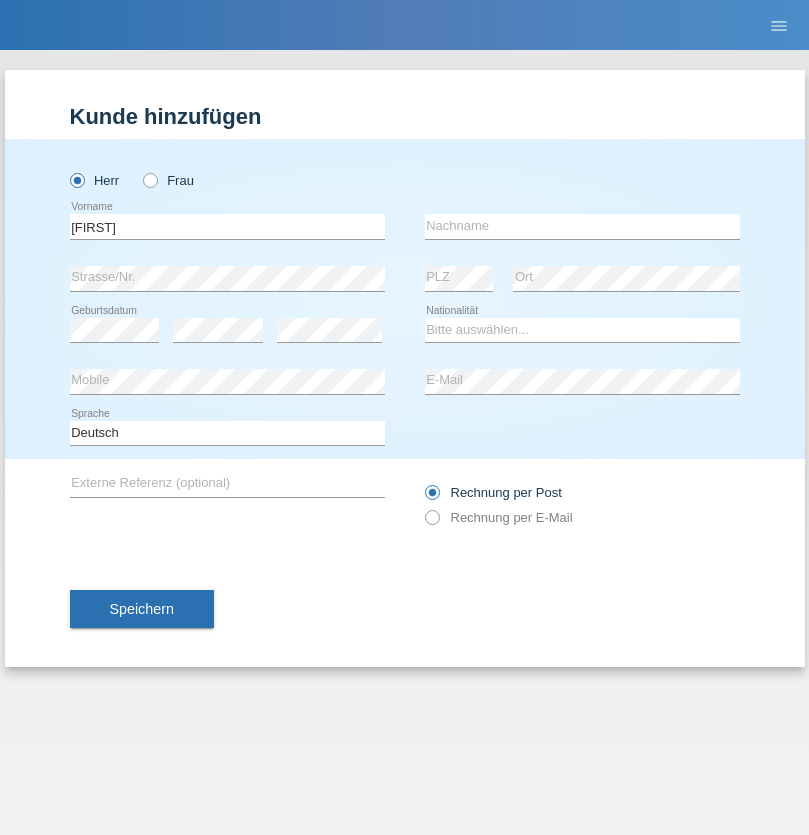 scroll, scrollTop: 0, scrollLeft: 0, axis: both 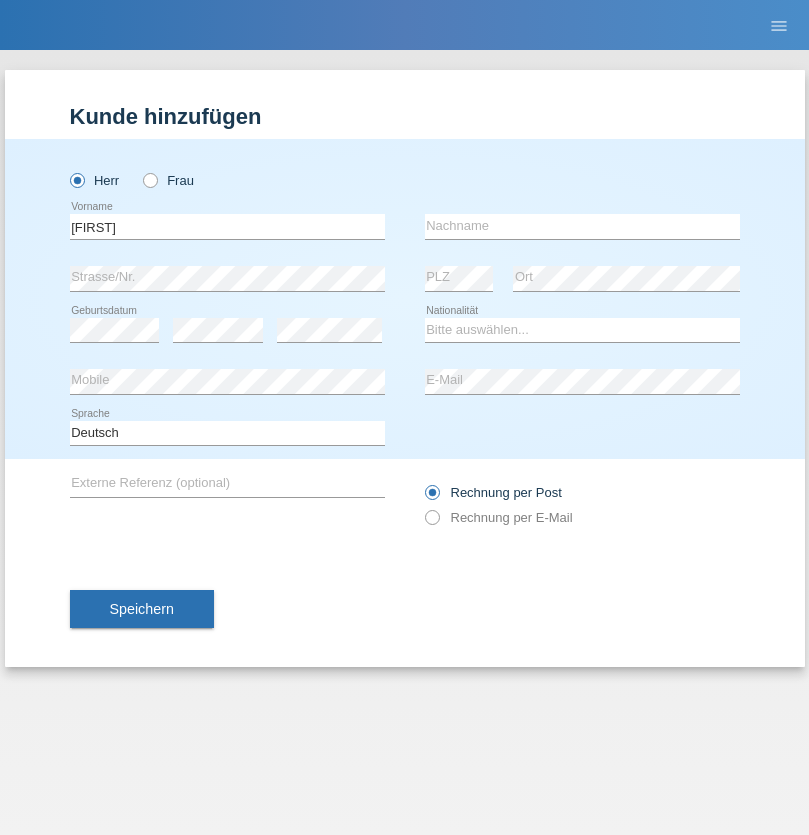 type on "Lars" 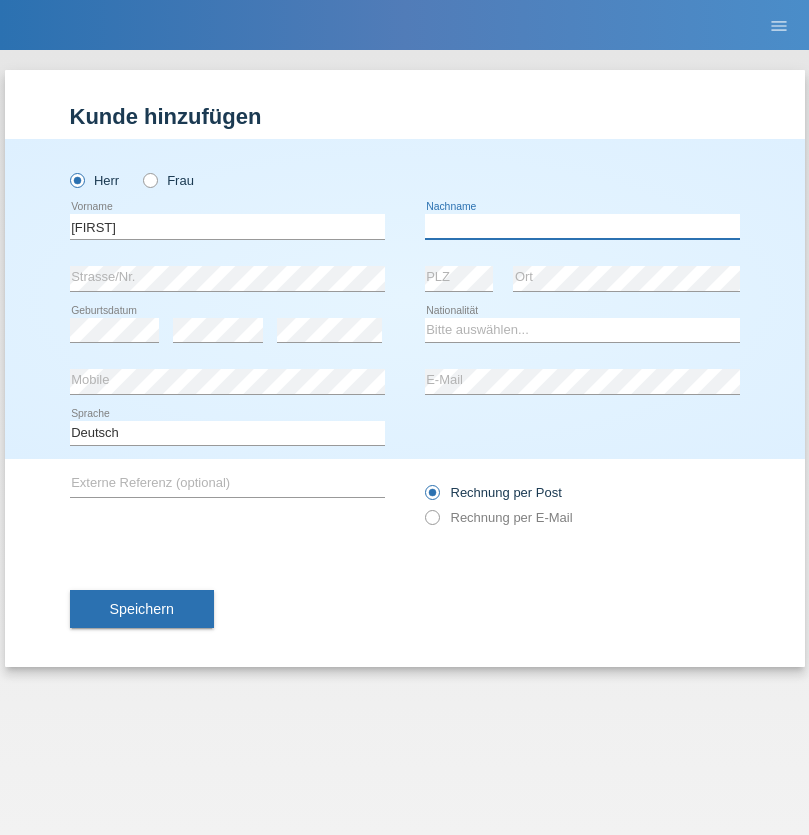 click at bounding box center (582, 226) 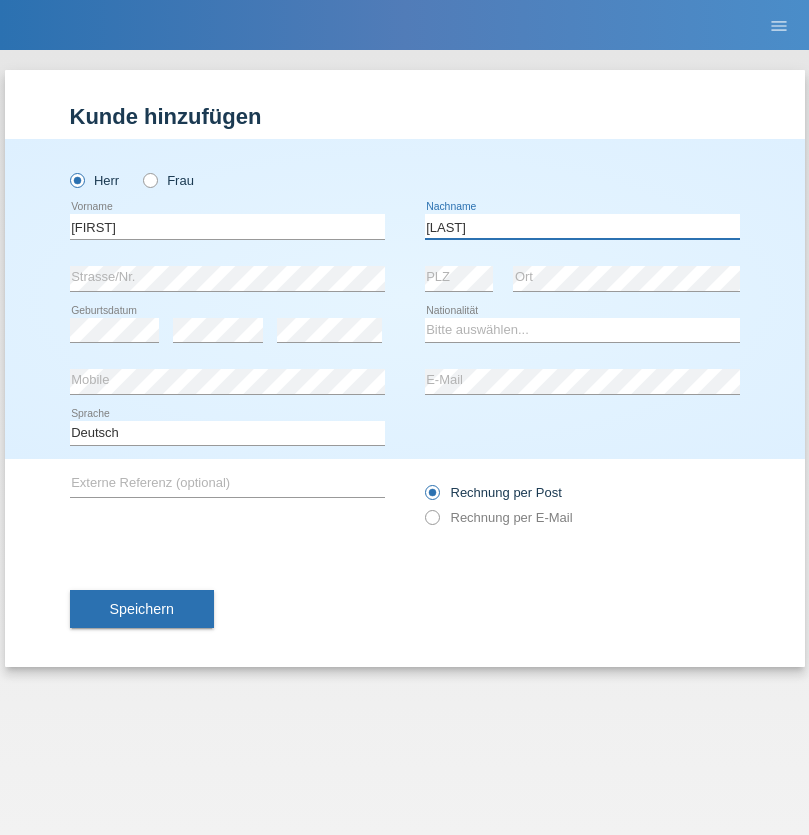 type on "Biedermann" 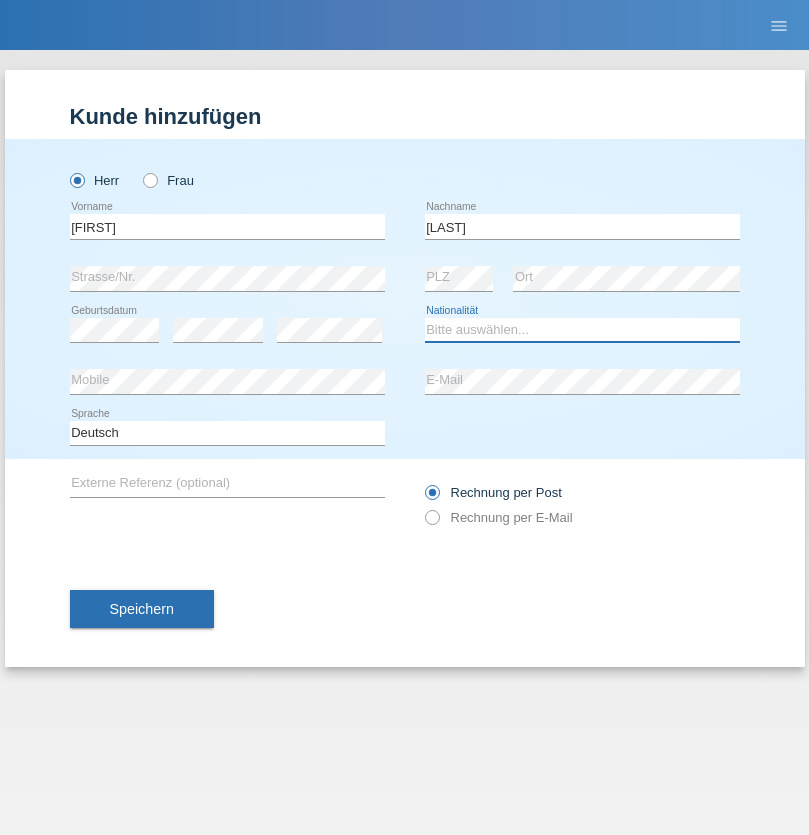select on "CH" 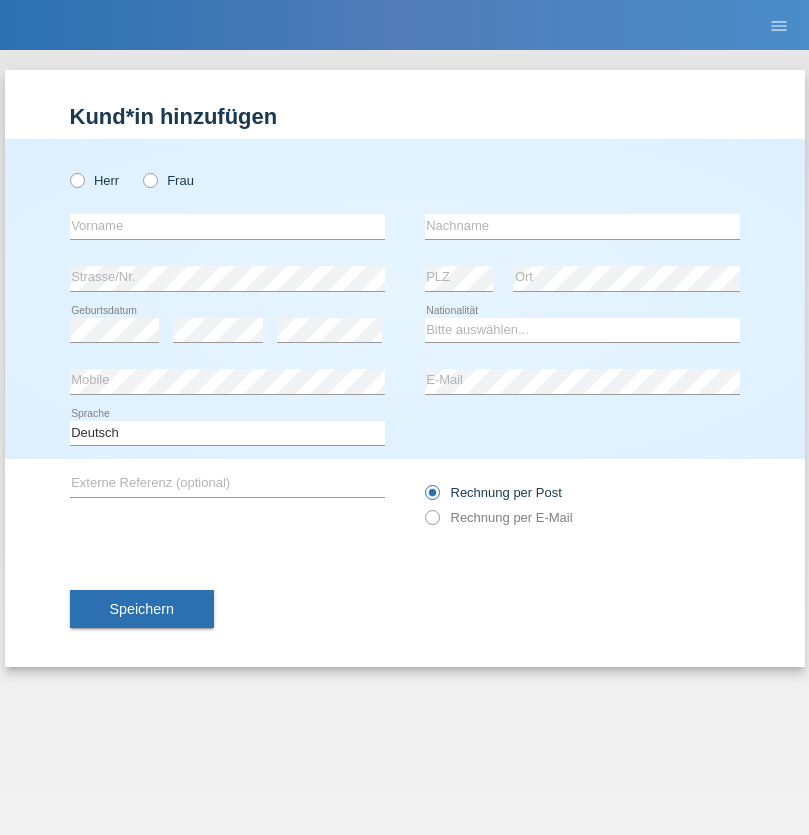 scroll, scrollTop: 0, scrollLeft: 0, axis: both 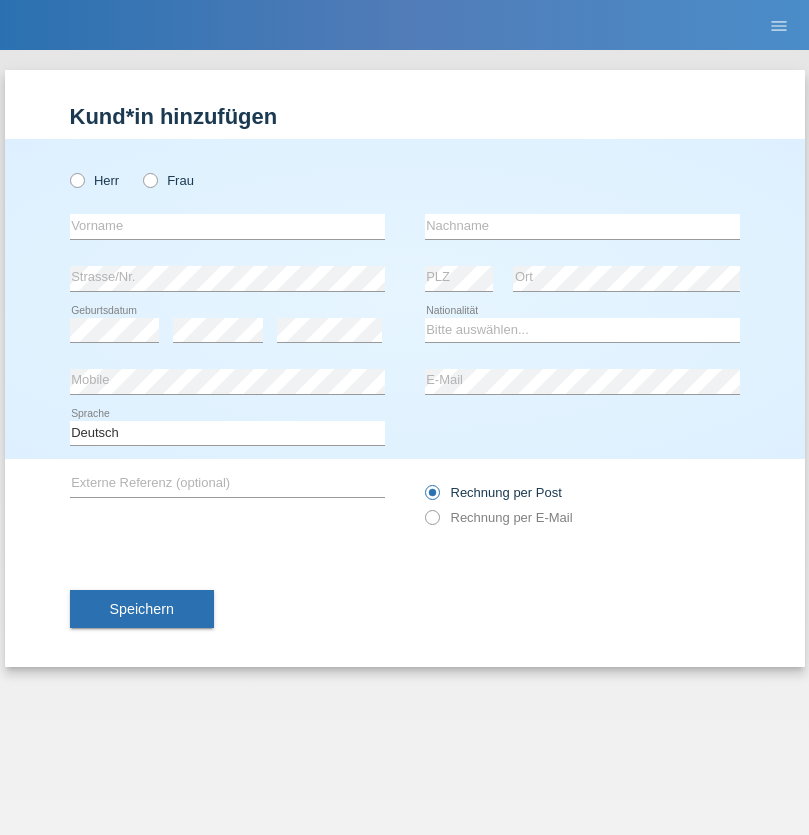 radio on "true" 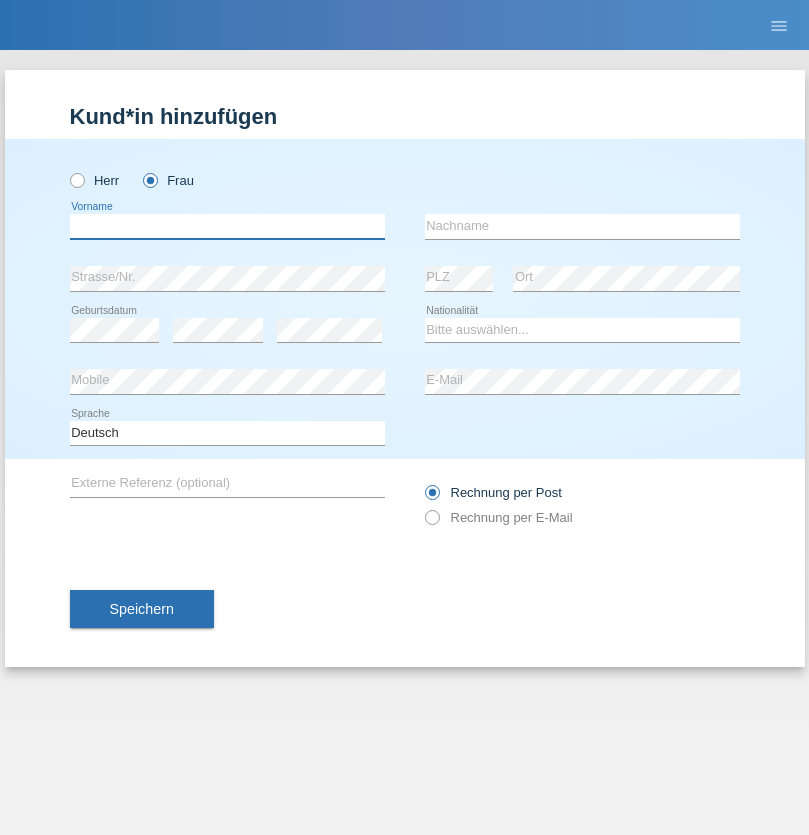 click at bounding box center [227, 226] 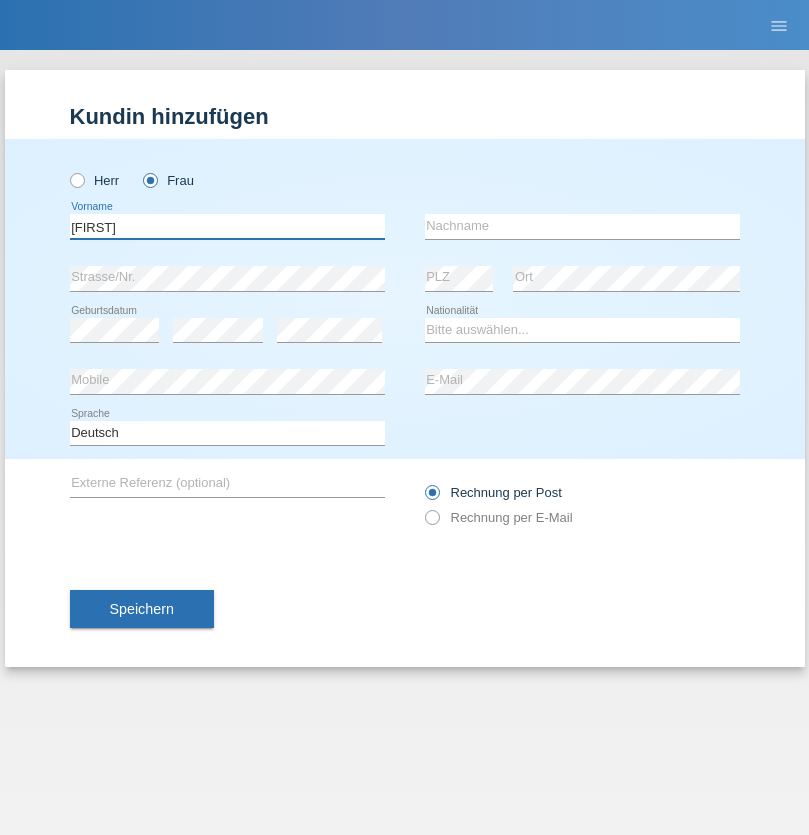 type on "[FIRST]" 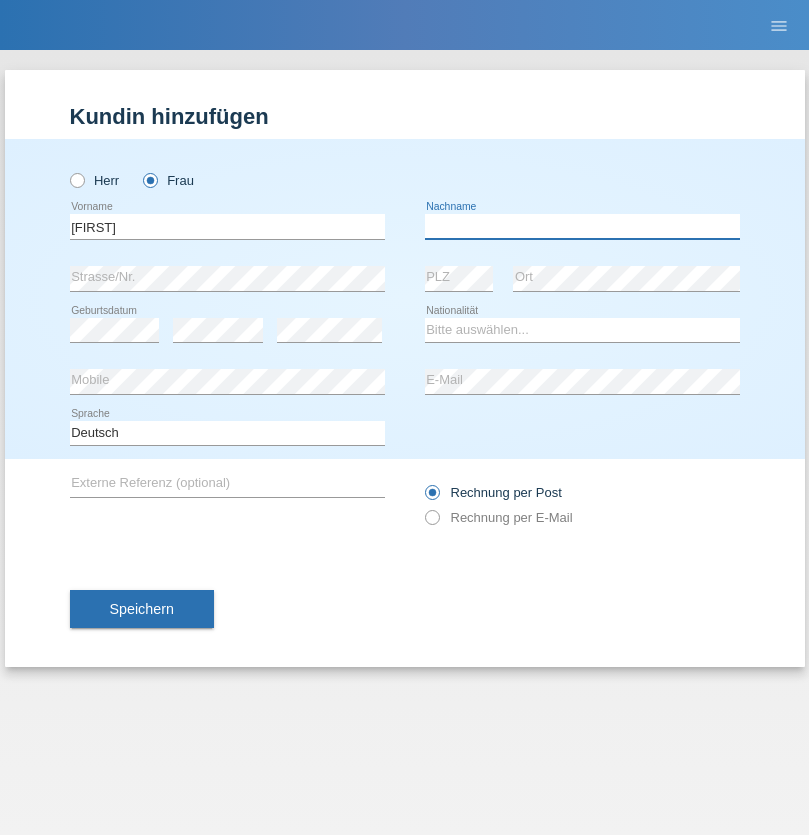 click at bounding box center [582, 226] 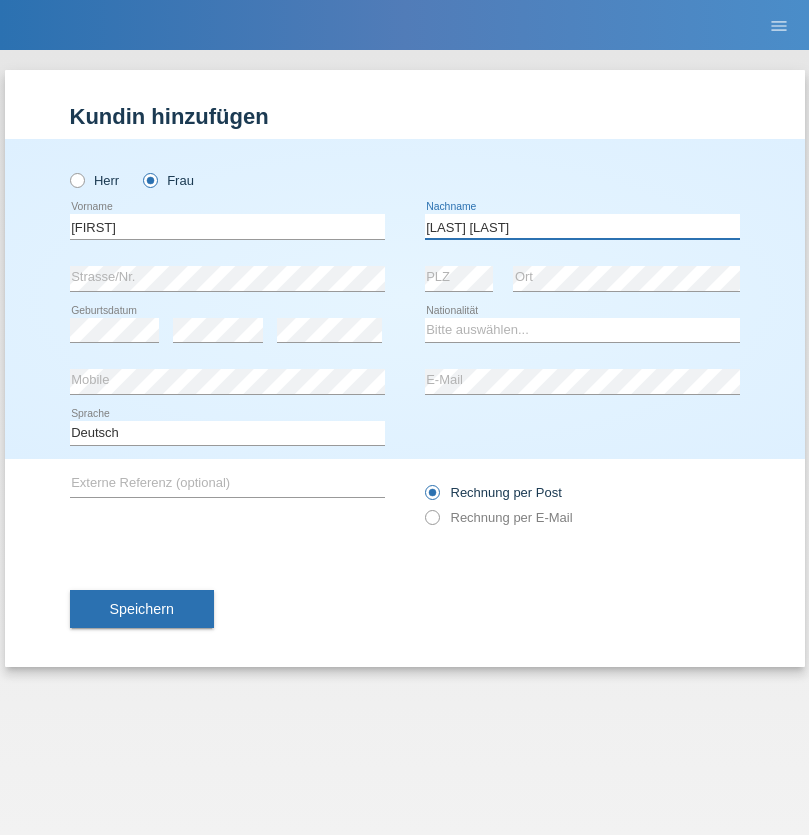 type on "[LAST]" 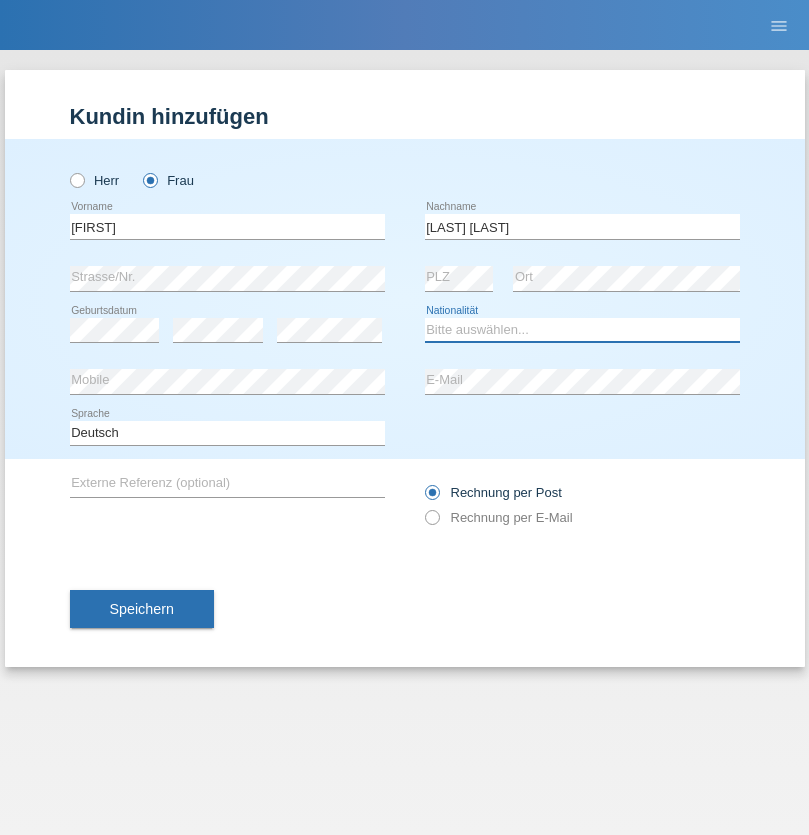 select on "BR" 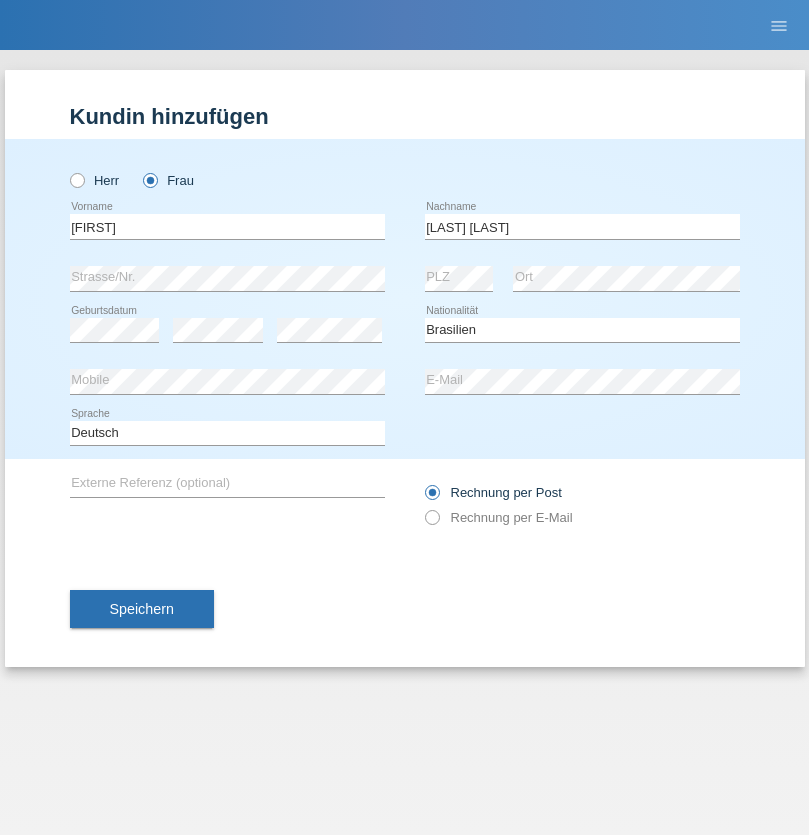 select on "C" 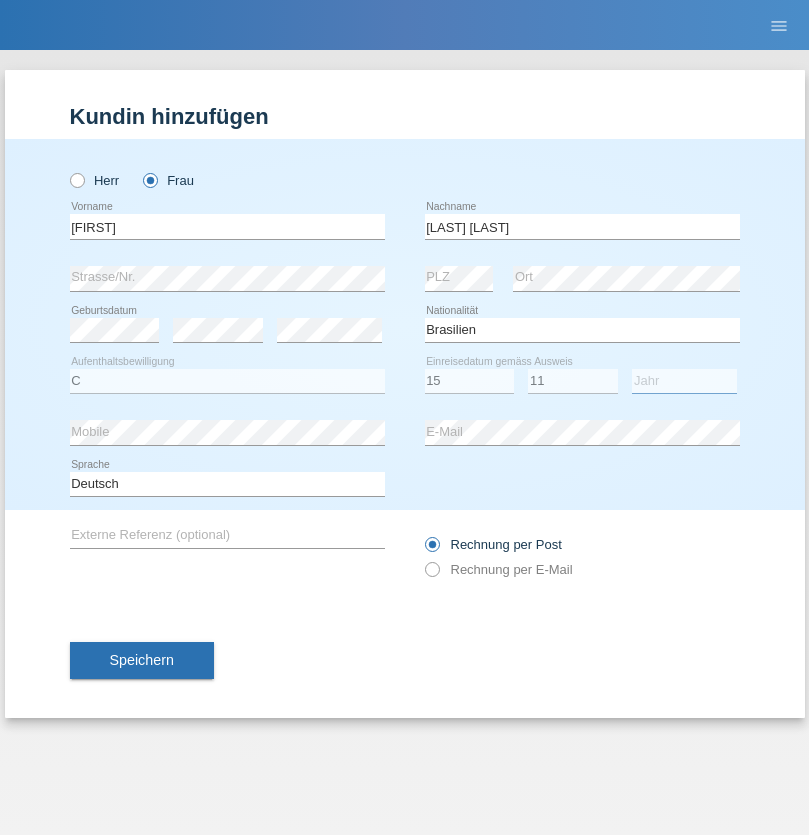 select on "2015" 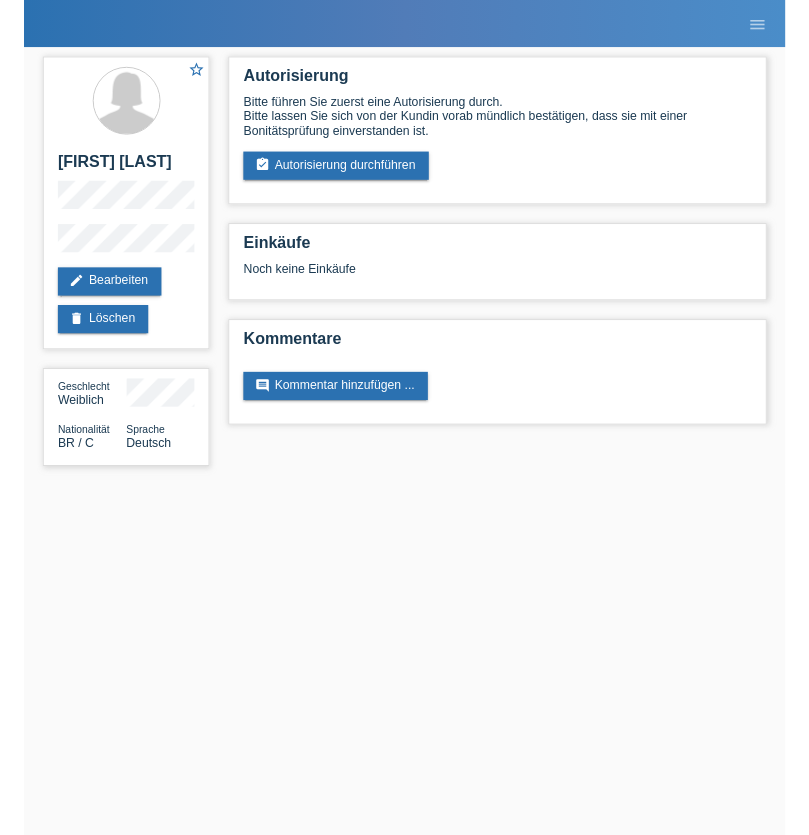 scroll, scrollTop: 0, scrollLeft: 0, axis: both 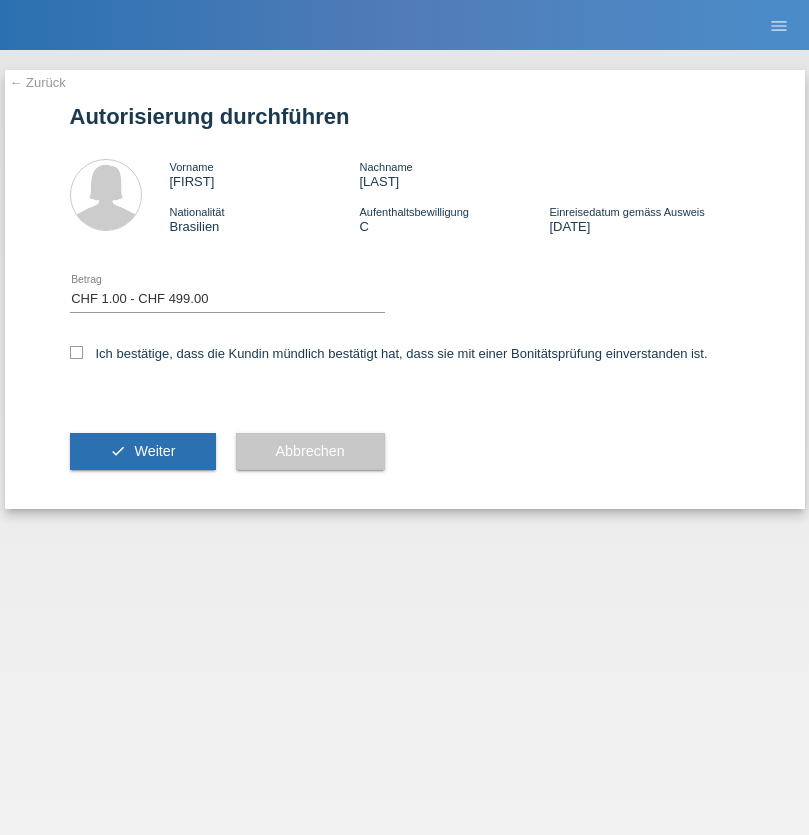 select on "1" 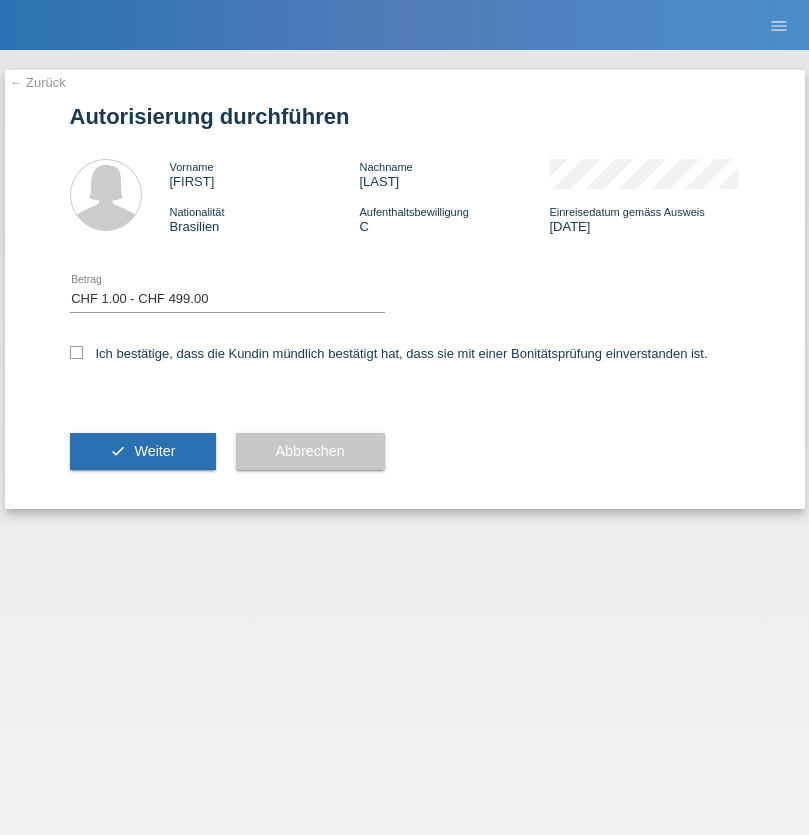 scroll, scrollTop: 0, scrollLeft: 0, axis: both 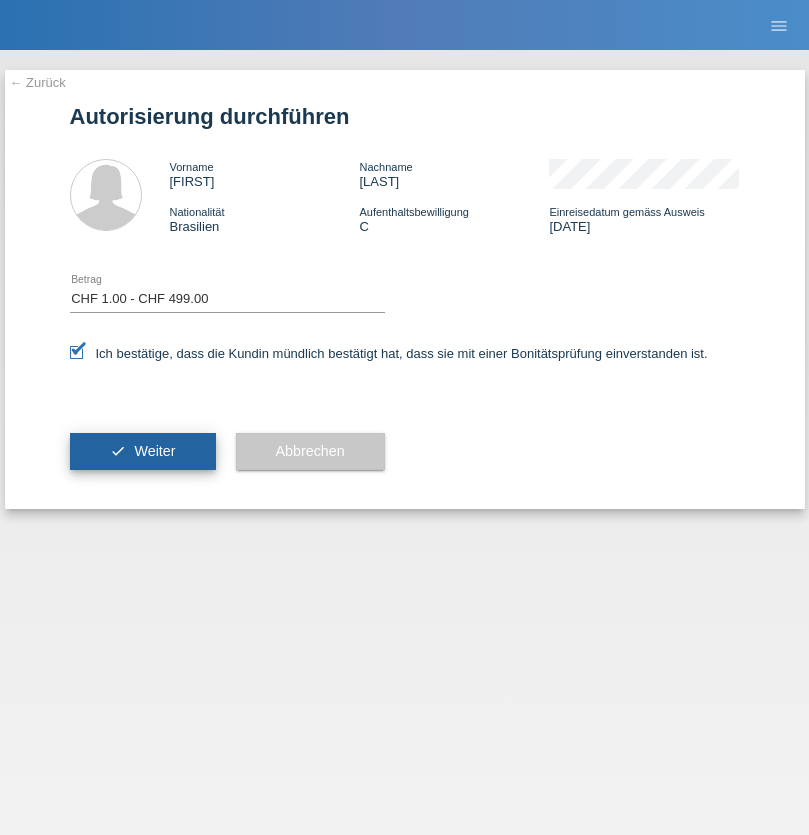 click on "Weiter" at bounding box center (154, 451) 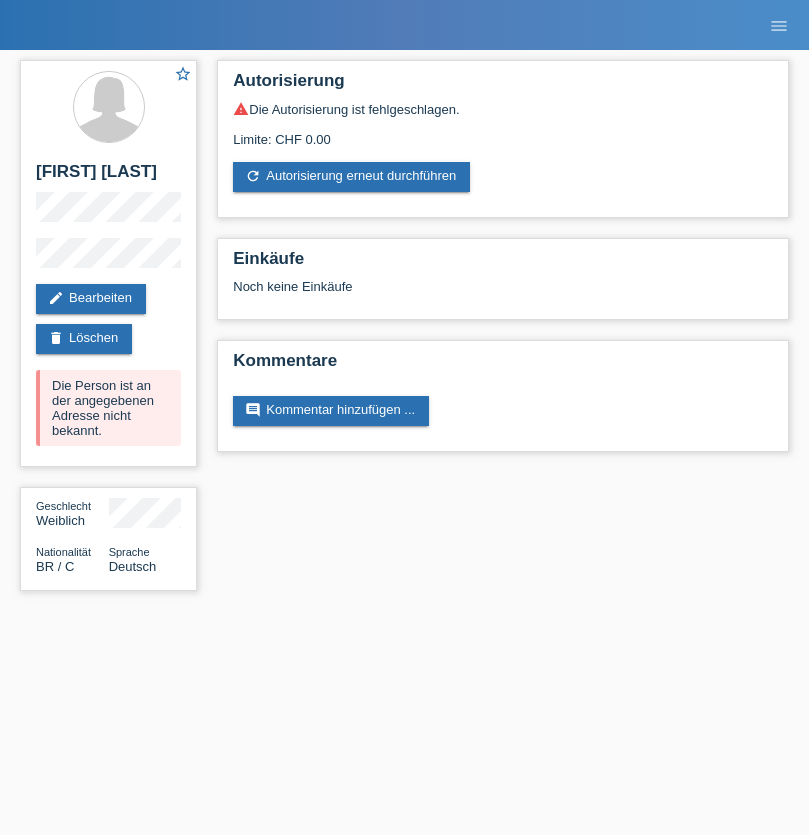 scroll, scrollTop: 0, scrollLeft: 0, axis: both 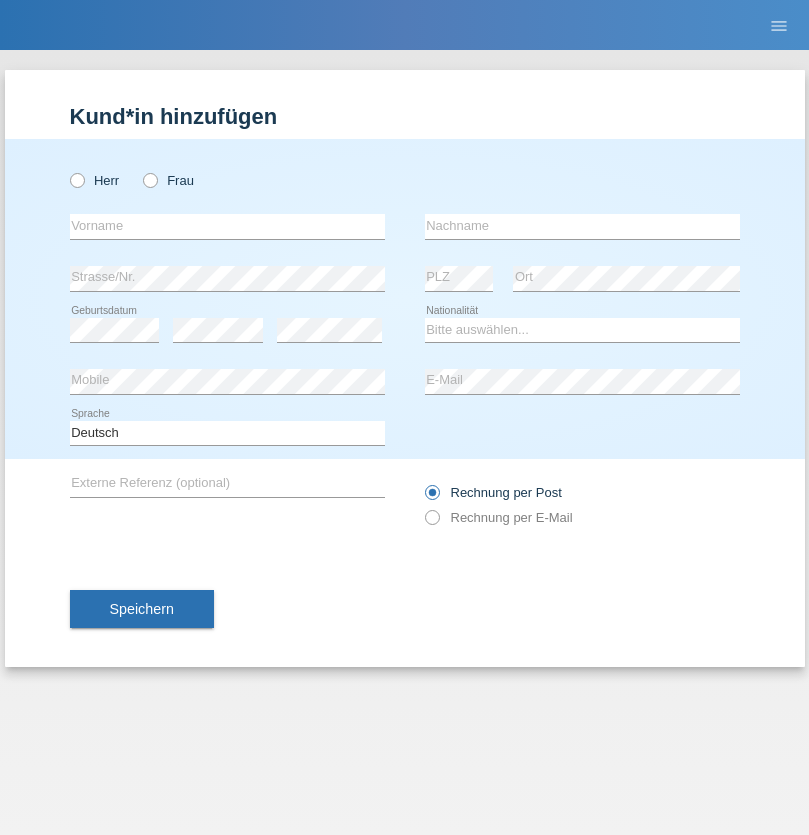 radio on "true" 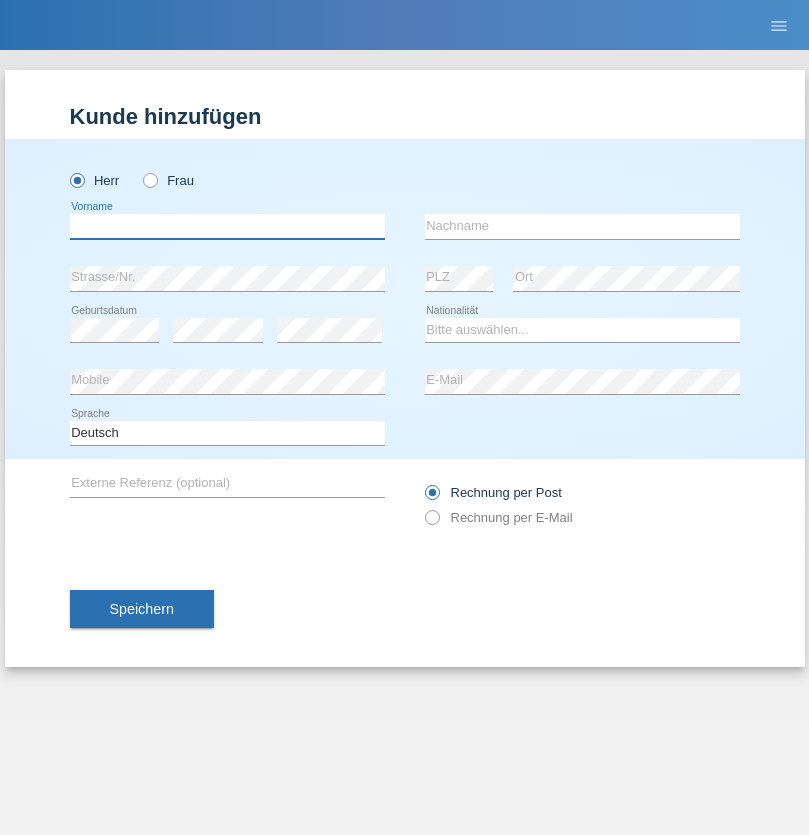 click at bounding box center (227, 226) 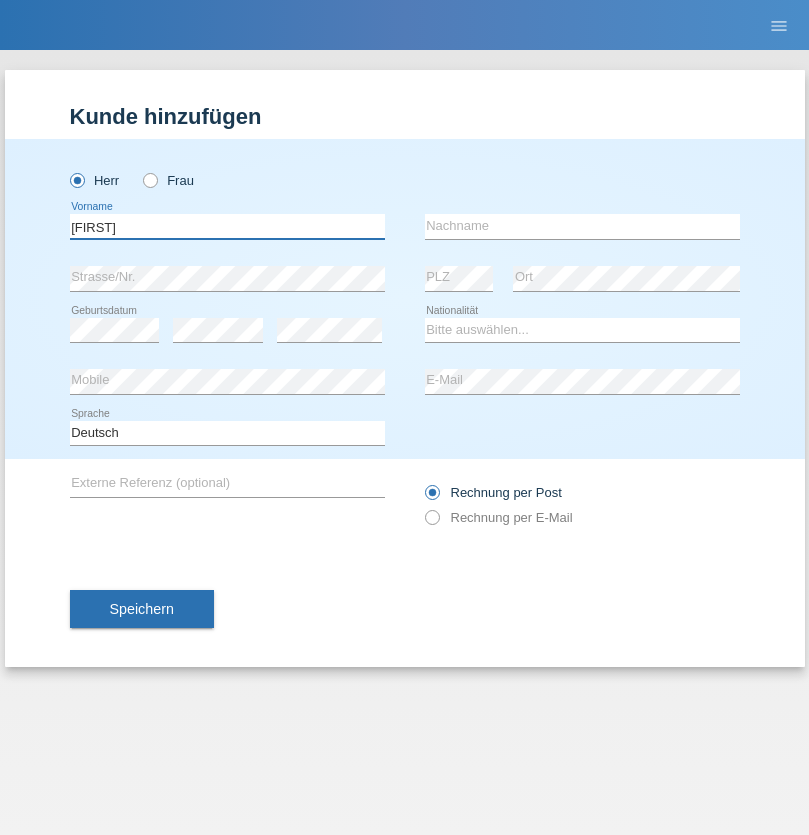 type on "Marcel" 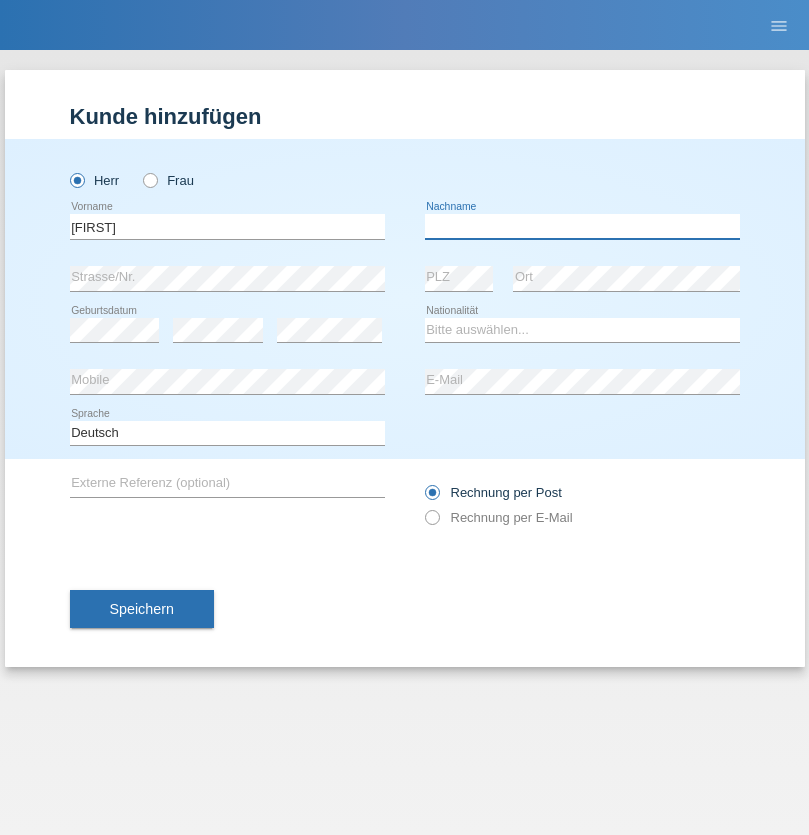 click at bounding box center (582, 226) 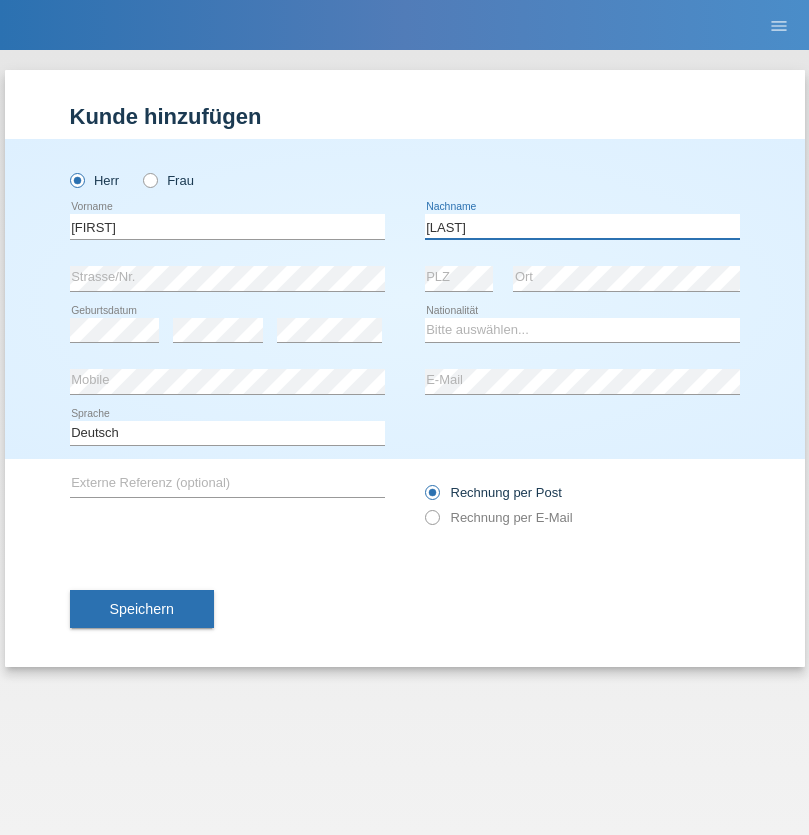type on "Blattner" 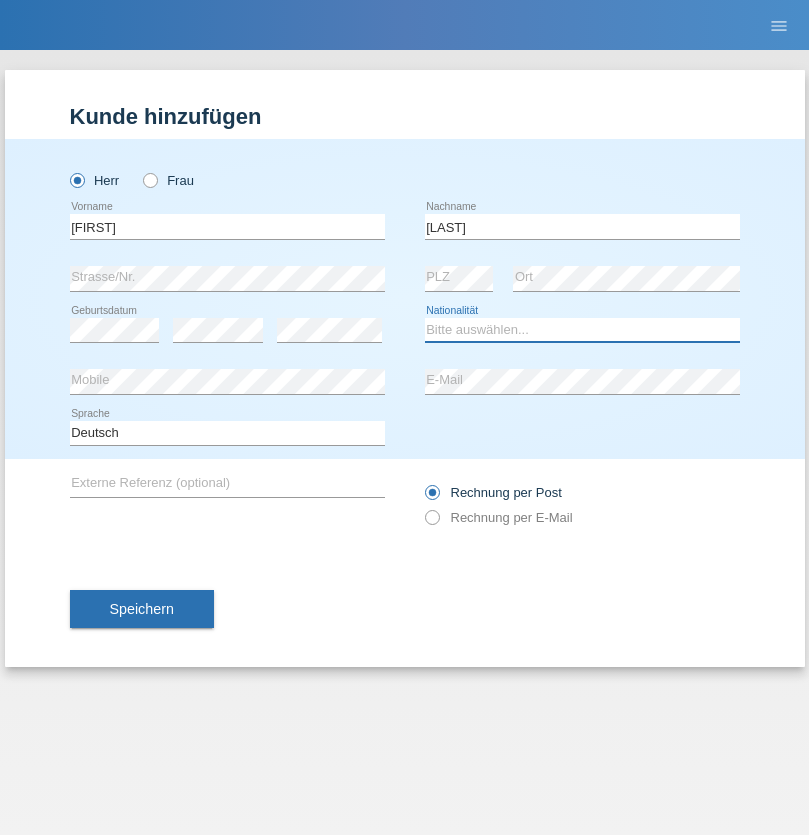select on "CH" 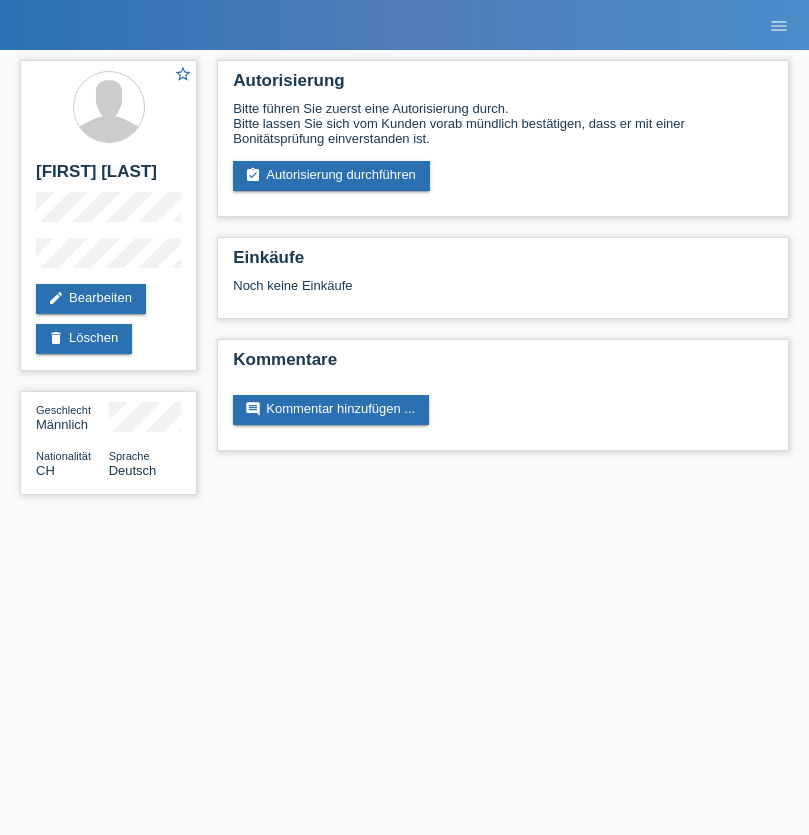 scroll, scrollTop: 0, scrollLeft: 0, axis: both 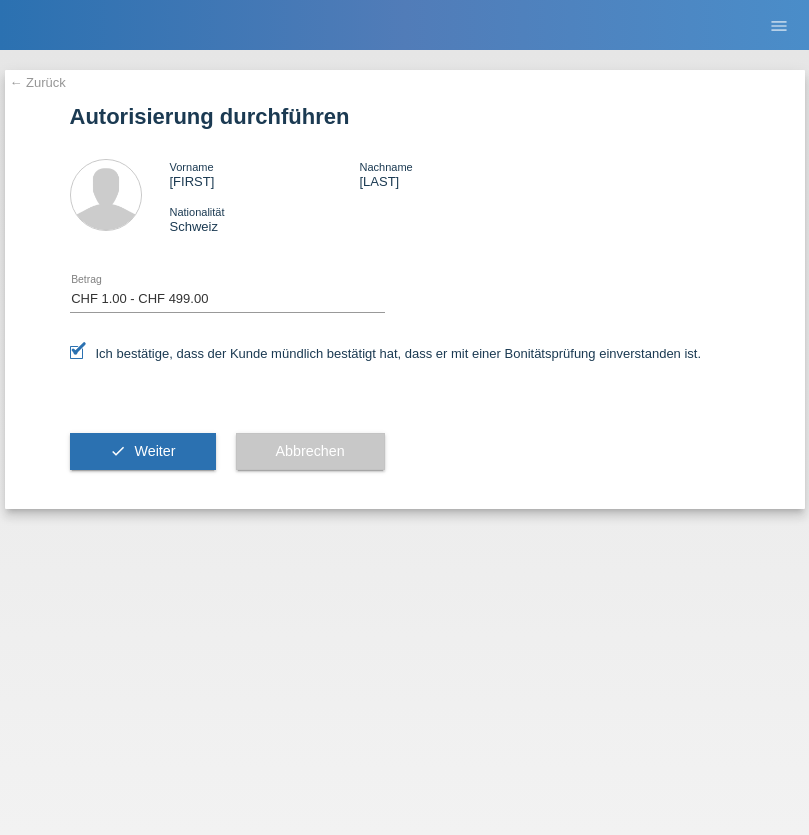 select on "1" 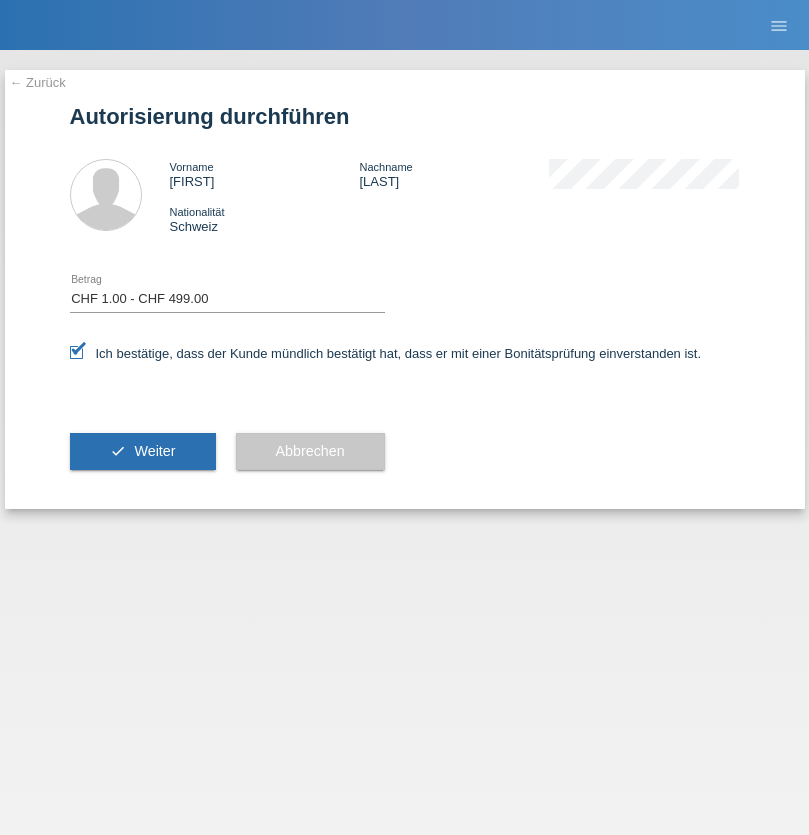 scroll, scrollTop: 0, scrollLeft: 0, axis: both 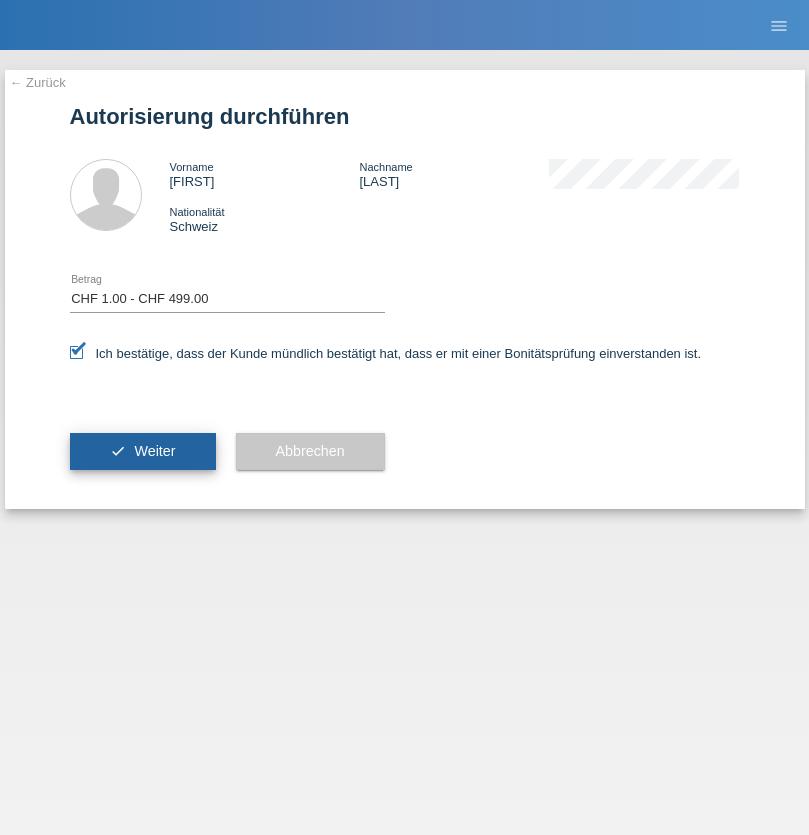 click on "Weiter" at bounding box center (154, 451) 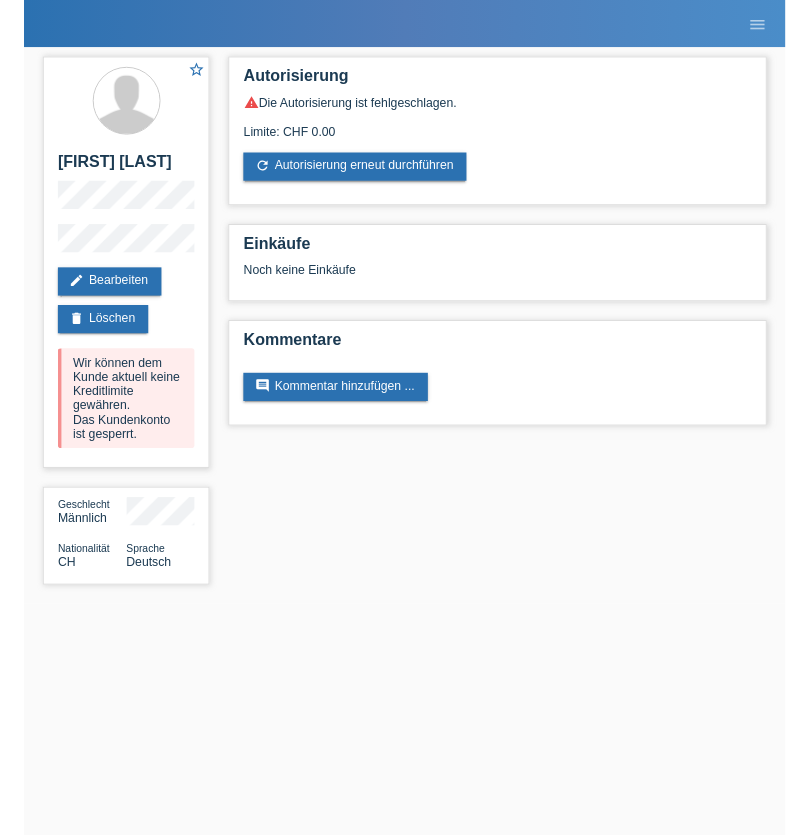 scroll, scrollTop: 0, scrollLeft: 0, axis: both 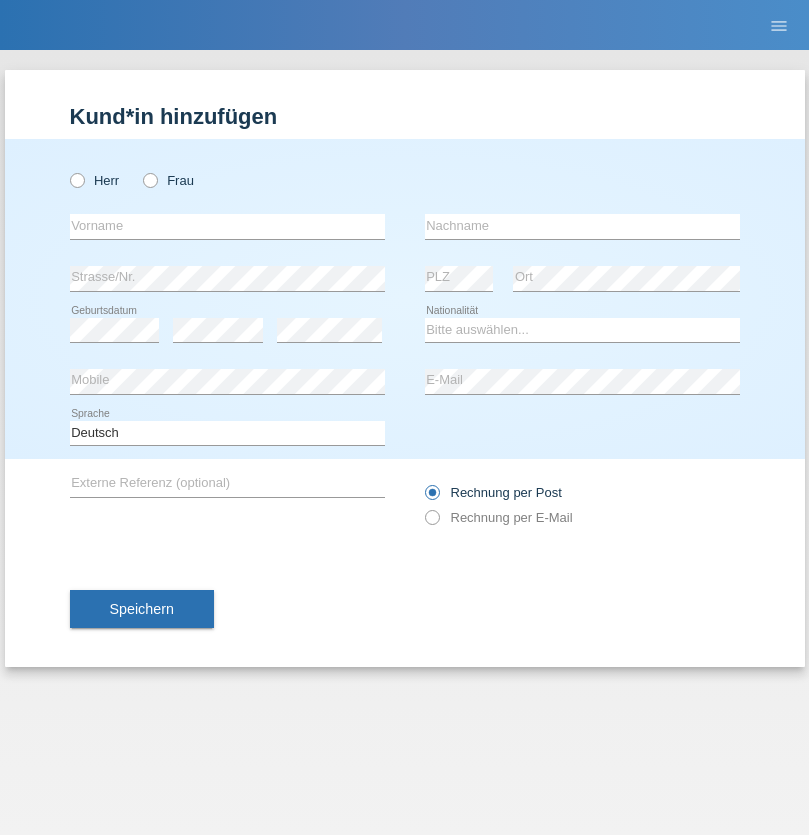 radio on "true" 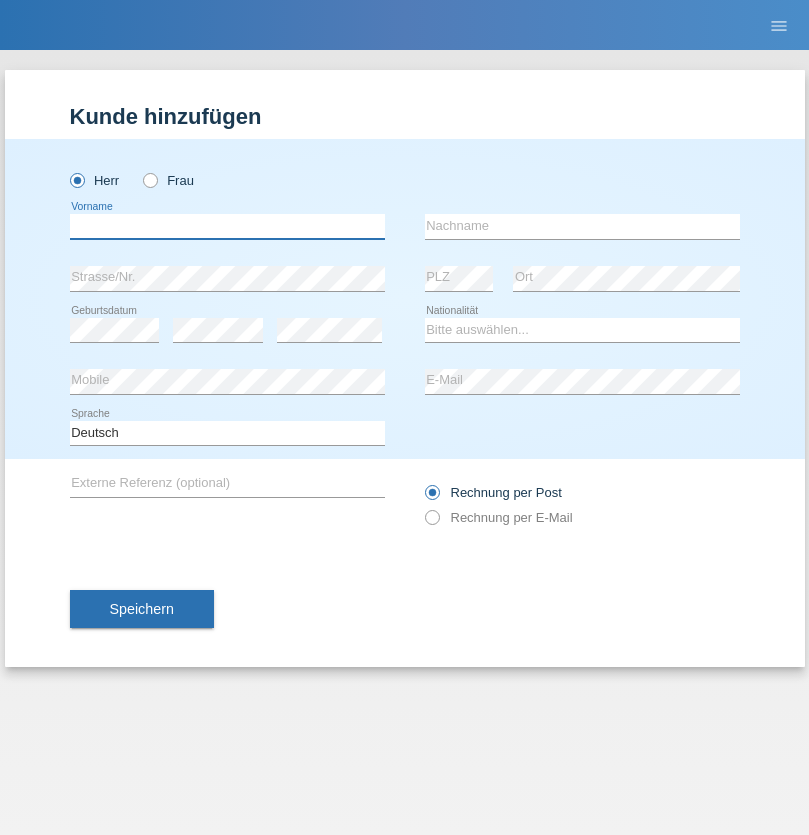 click at bounding box center (227, 226) 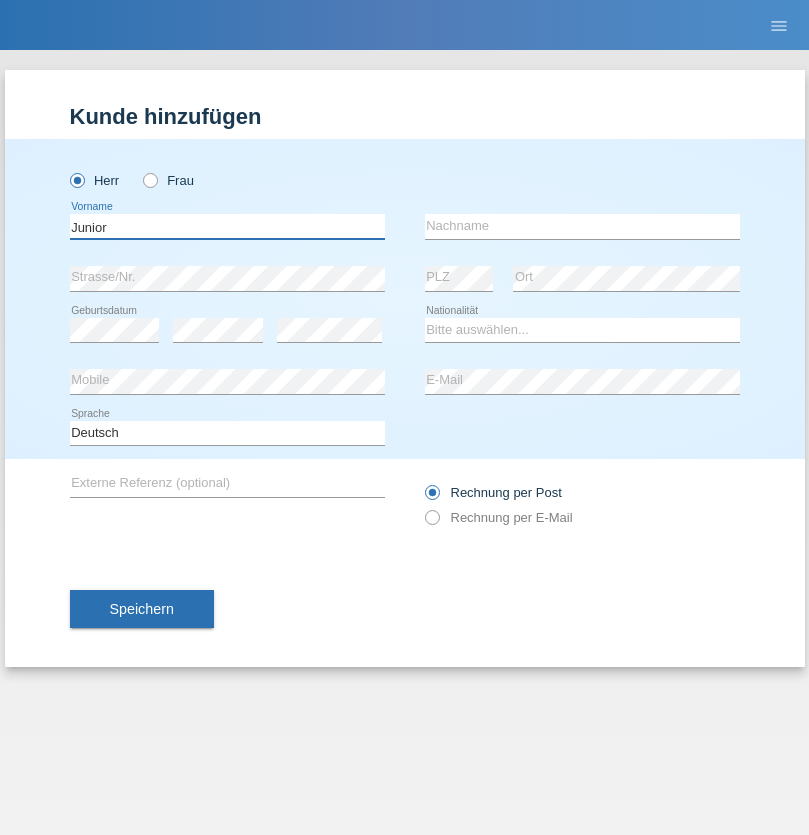 type on "Junior" 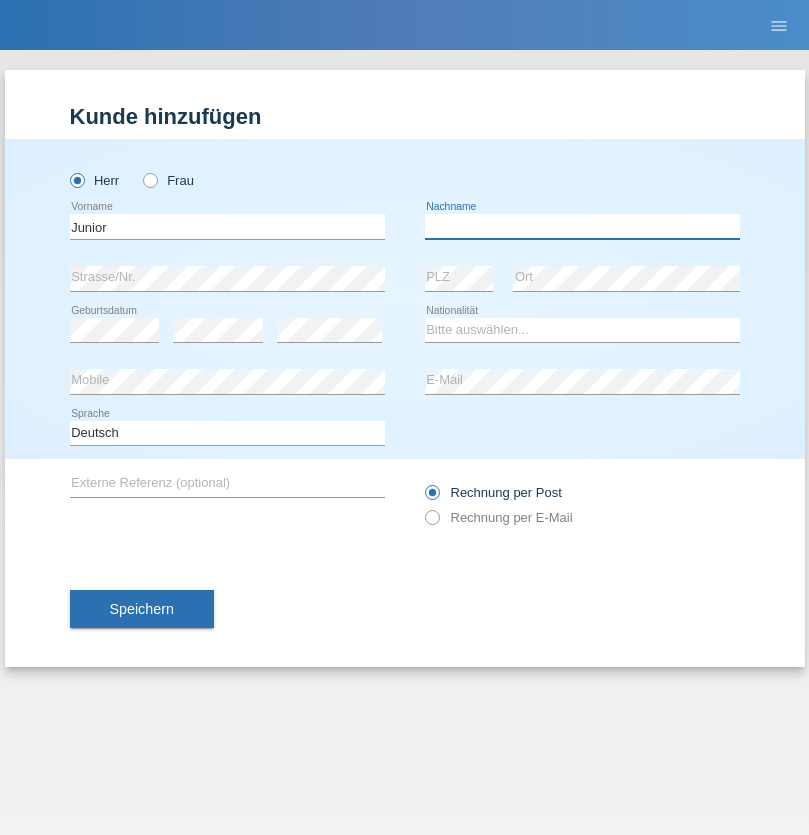 click at bounding box center (582, 226) 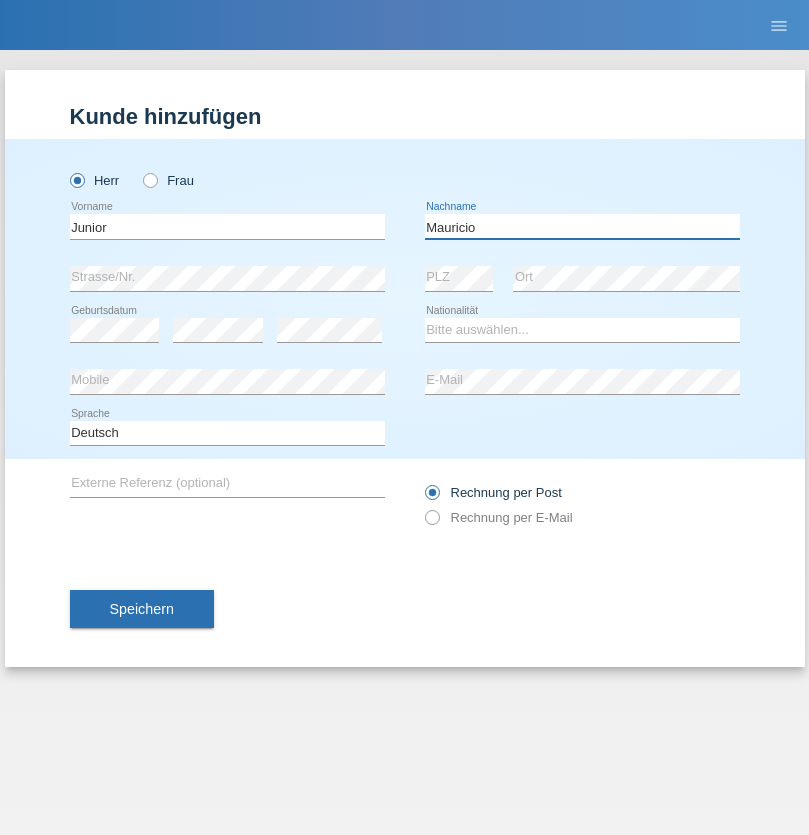 type on "Mauricio" 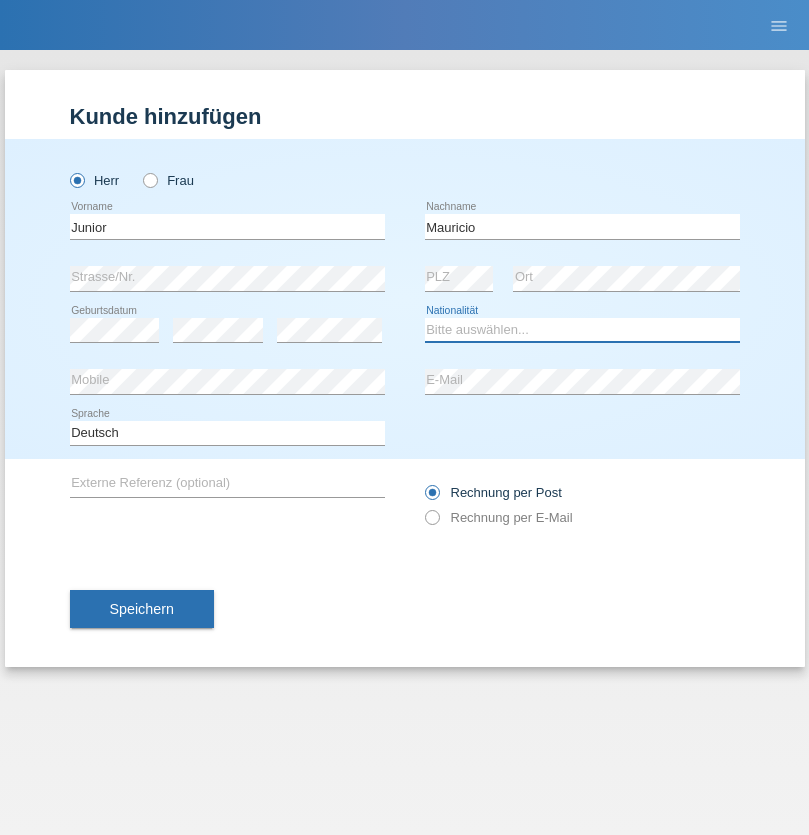 select on "CH" 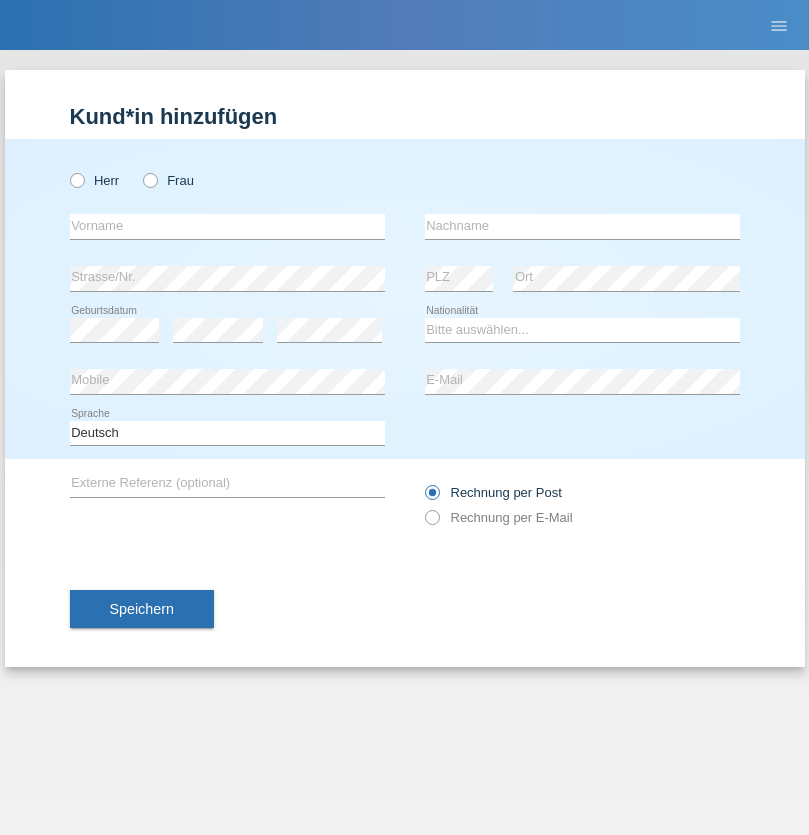scroll, scrollTop: 0, scrollLeft: 0, axis: both 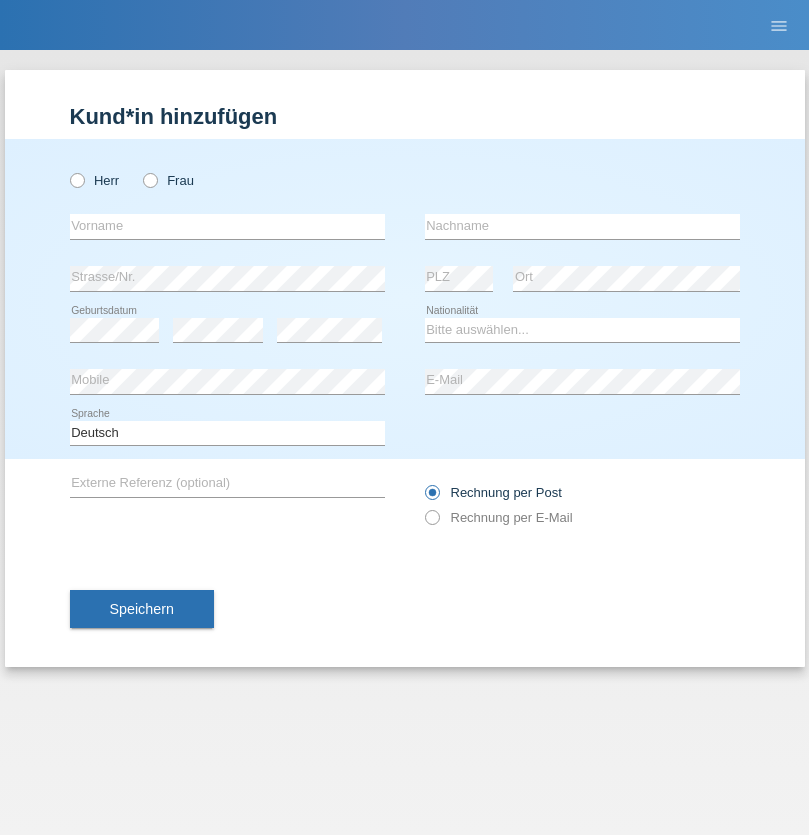 radio on "true" 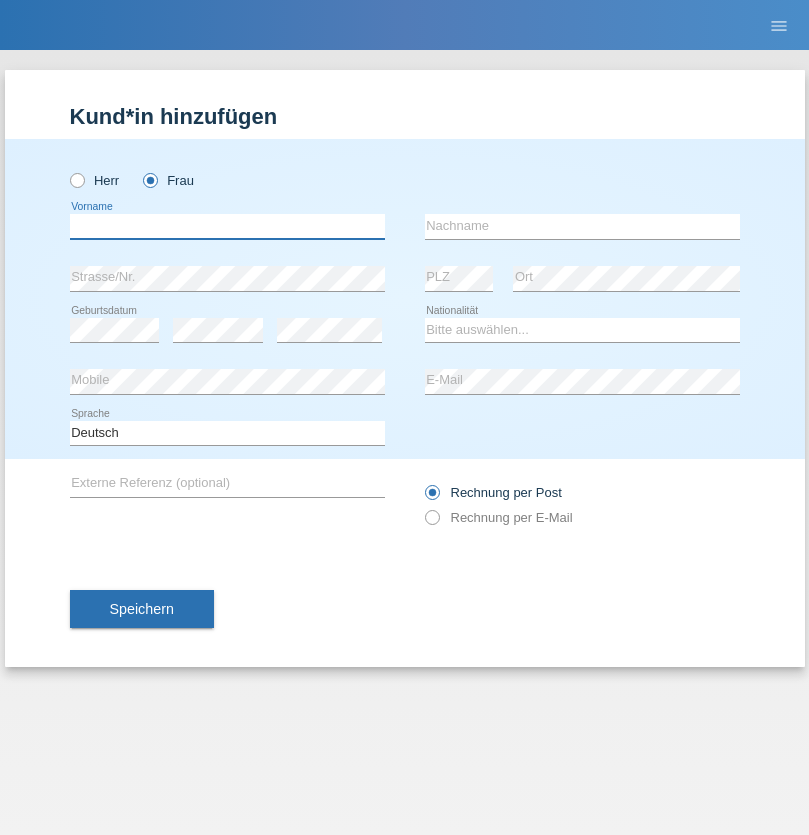 click at bounding box center (227, 226) 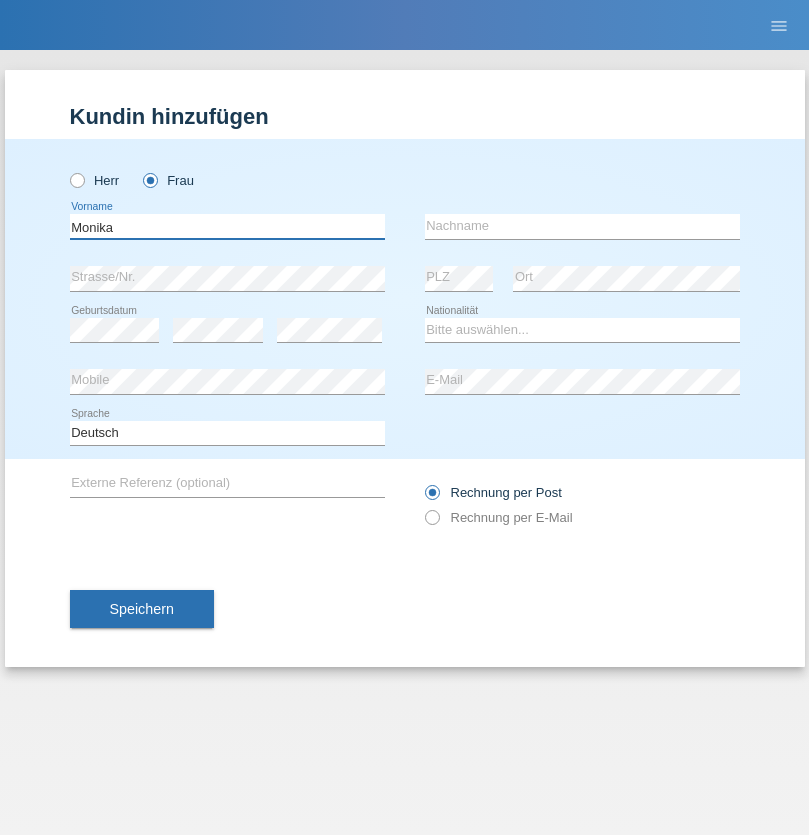 type on "Monika" 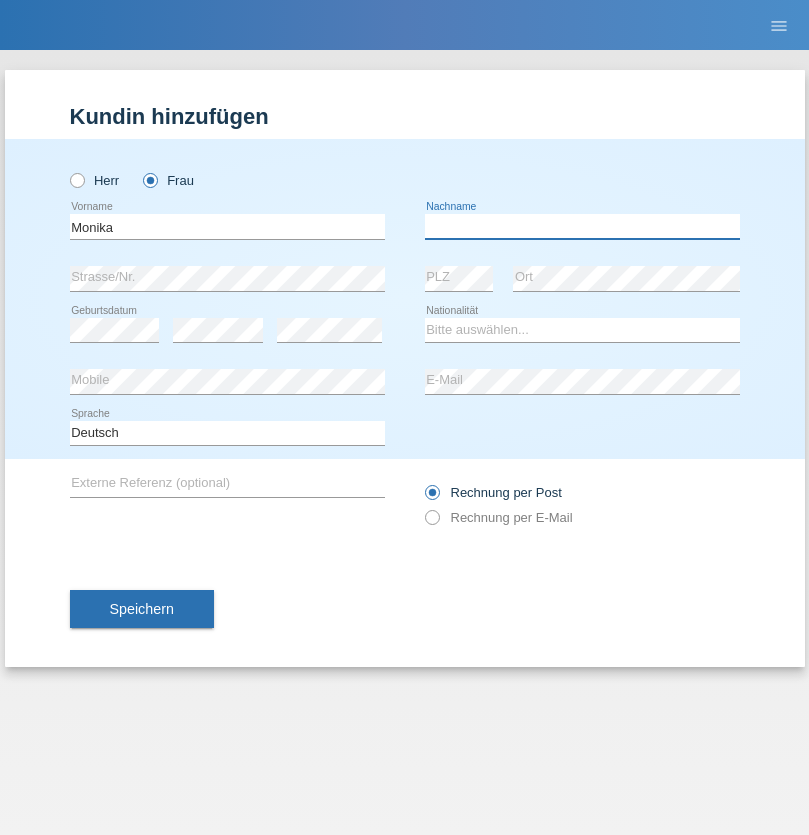 click at bounding box center (582, 226) 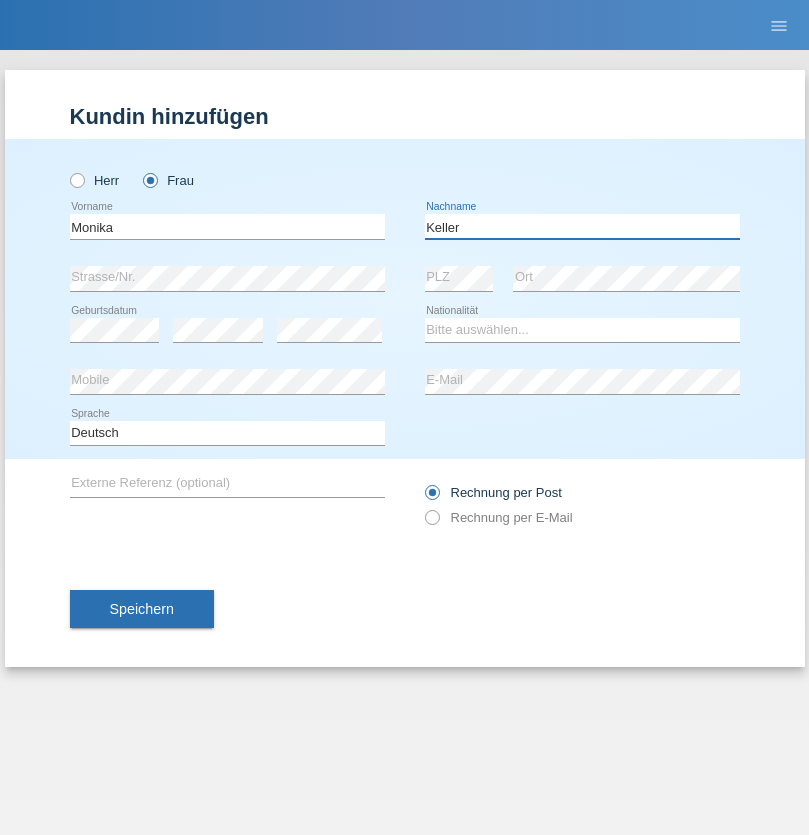 type on "Keller" 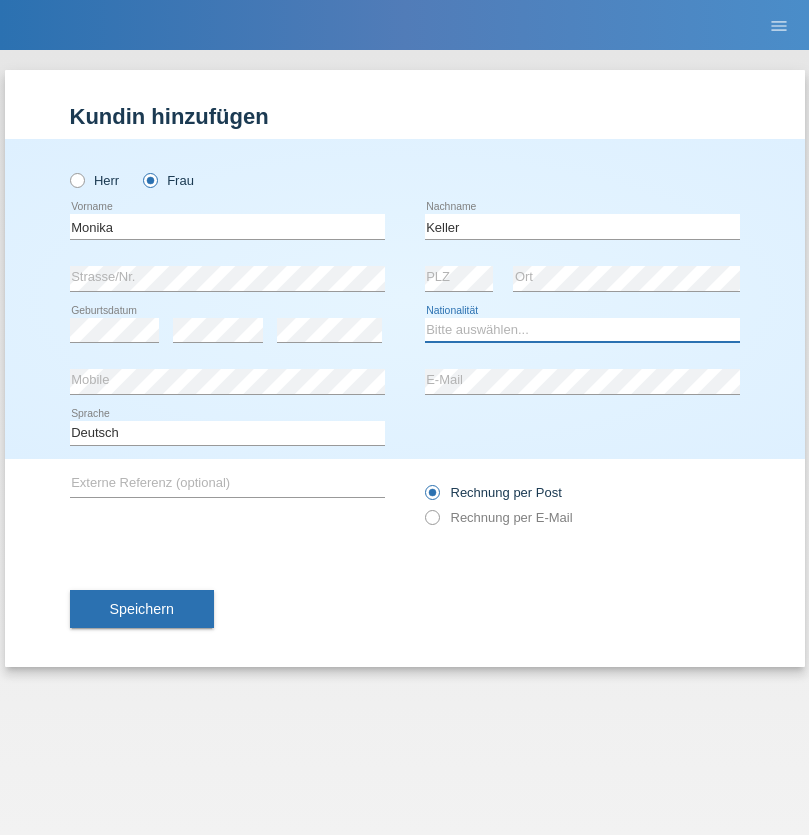 select on "CH" 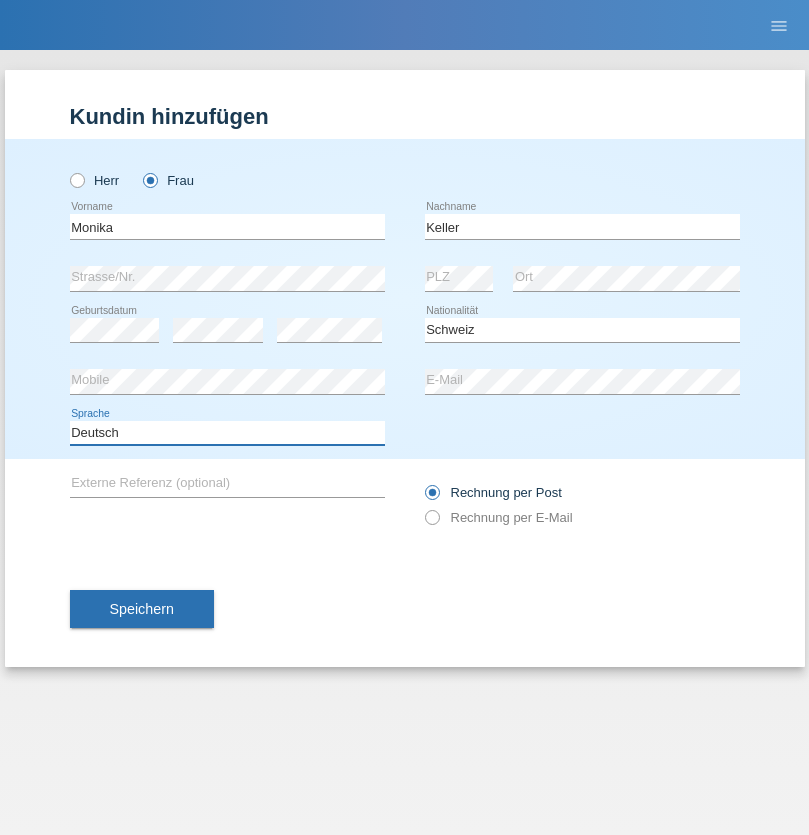 select on "en" 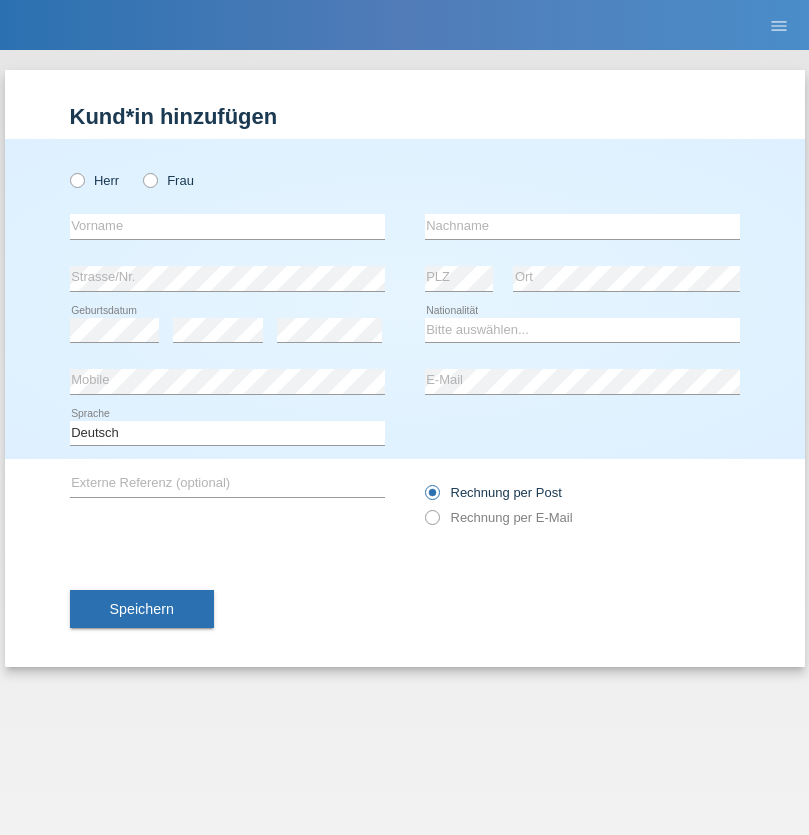 scroll, scrollTop: 0, scrollLeft: 0, axis: both 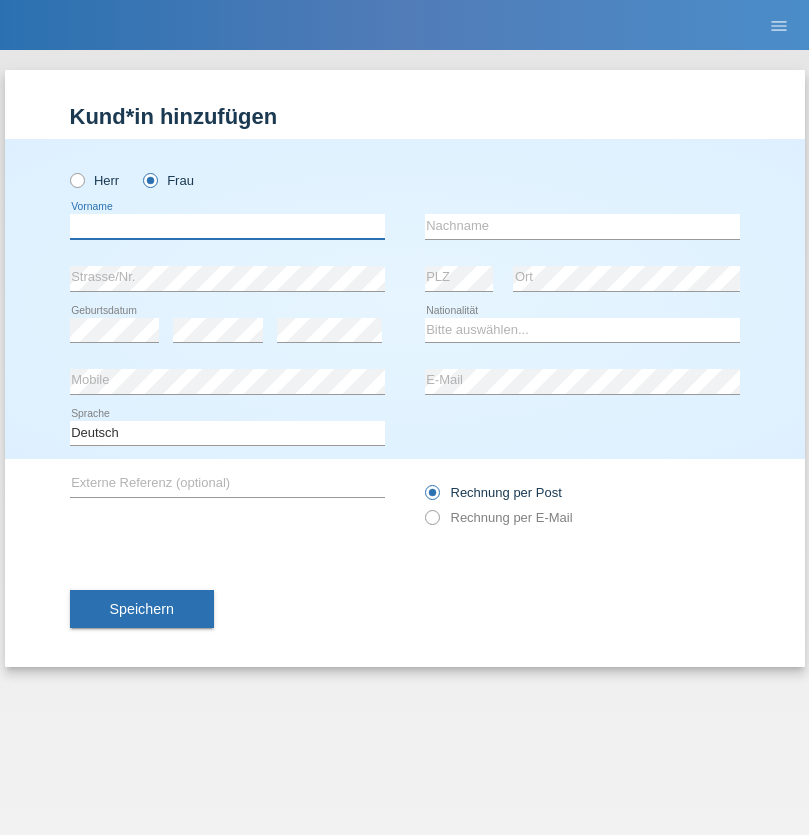 click at bounding box center (227, 226) 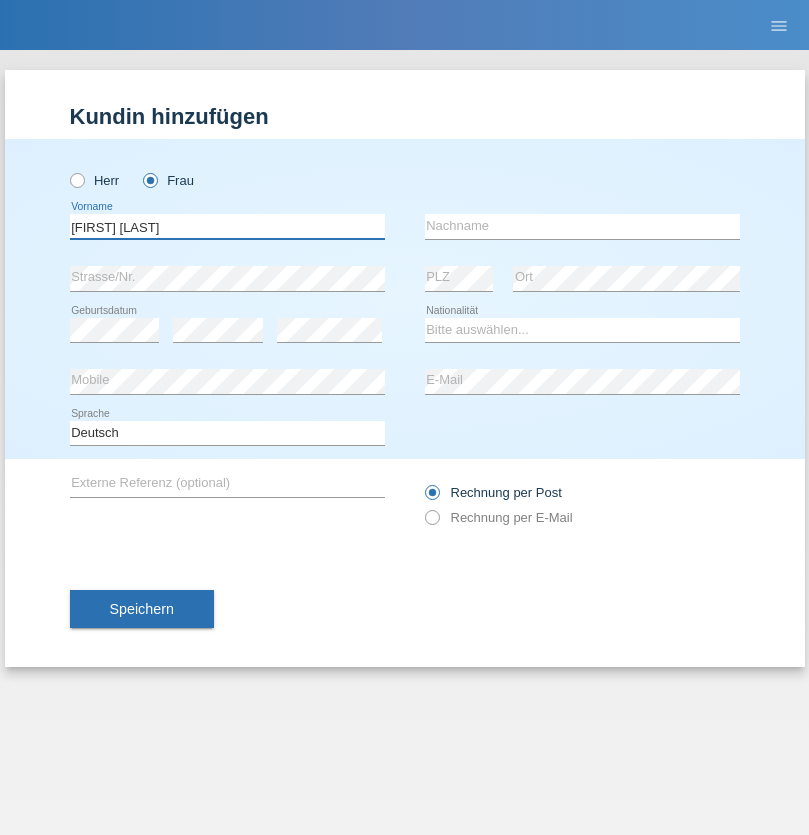type on "Maria Fernanda" 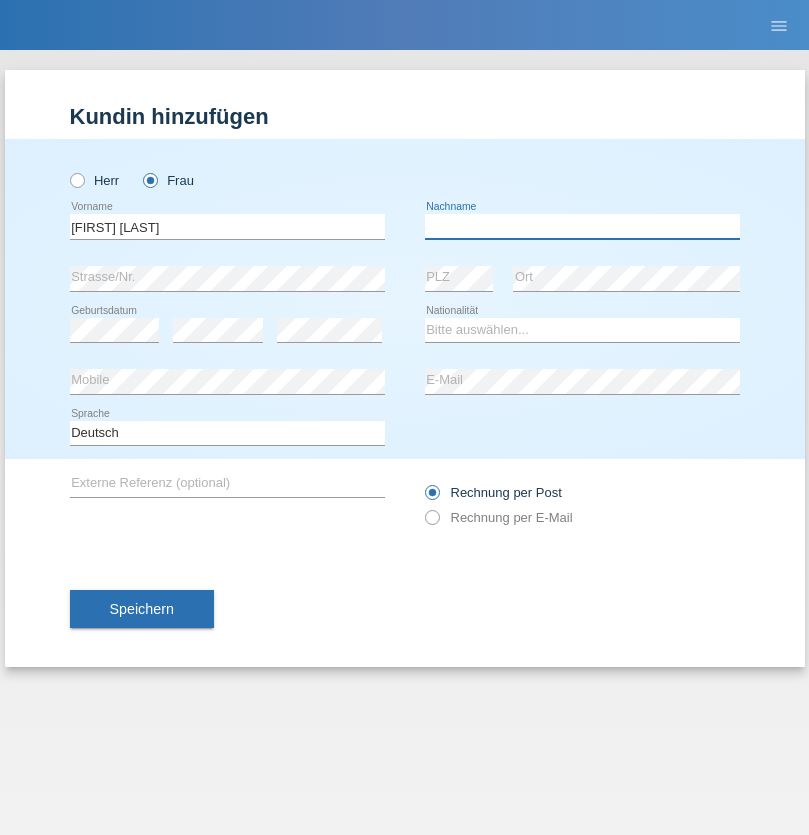 click at bounding box center [582, 226] 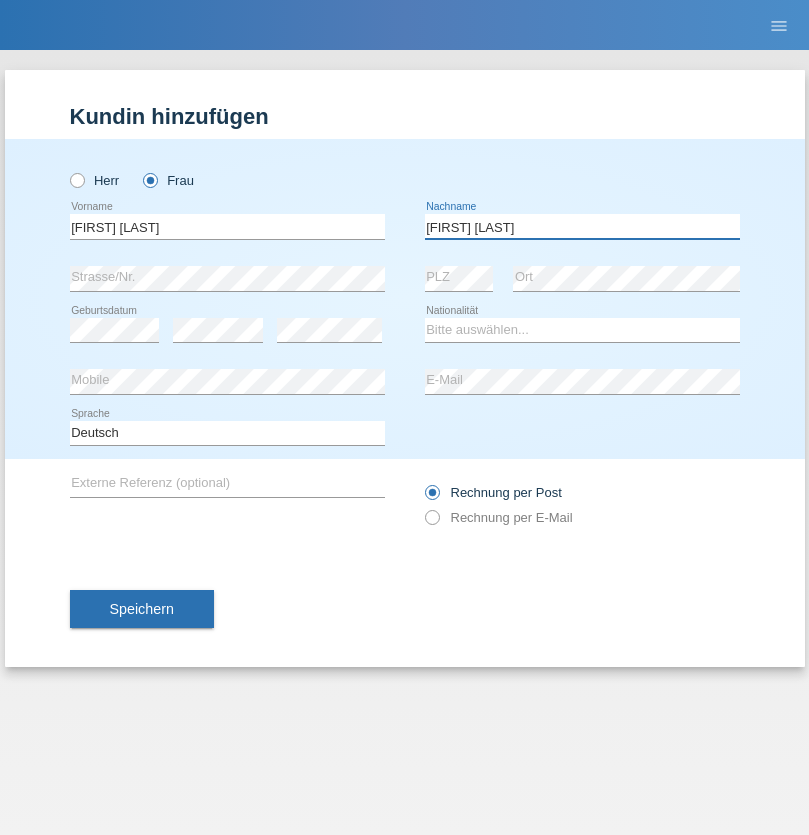 type on "Knusel Campillo" 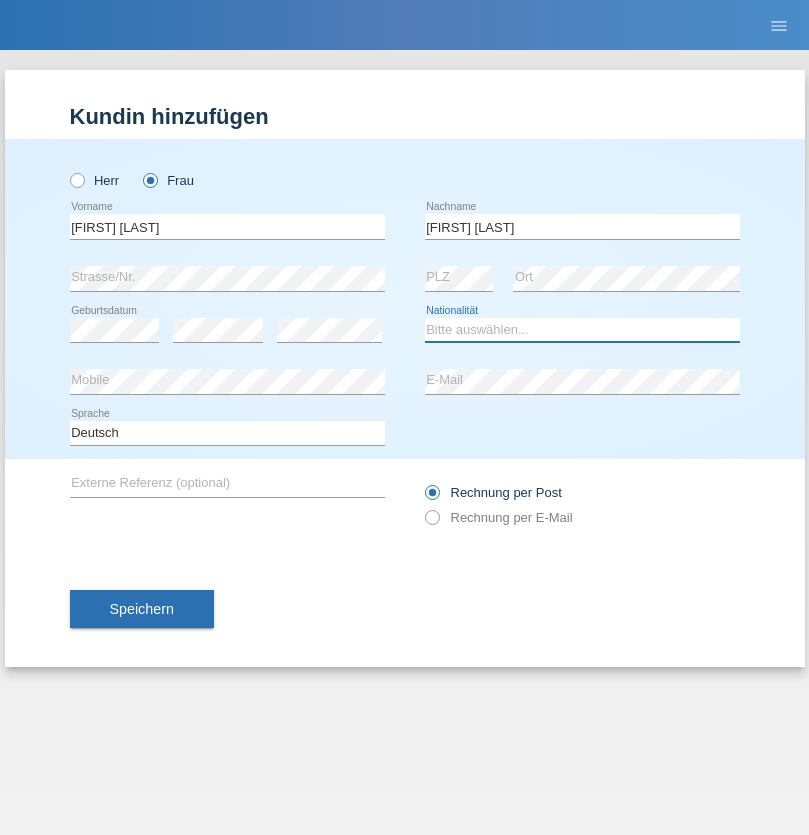 select on "CH" 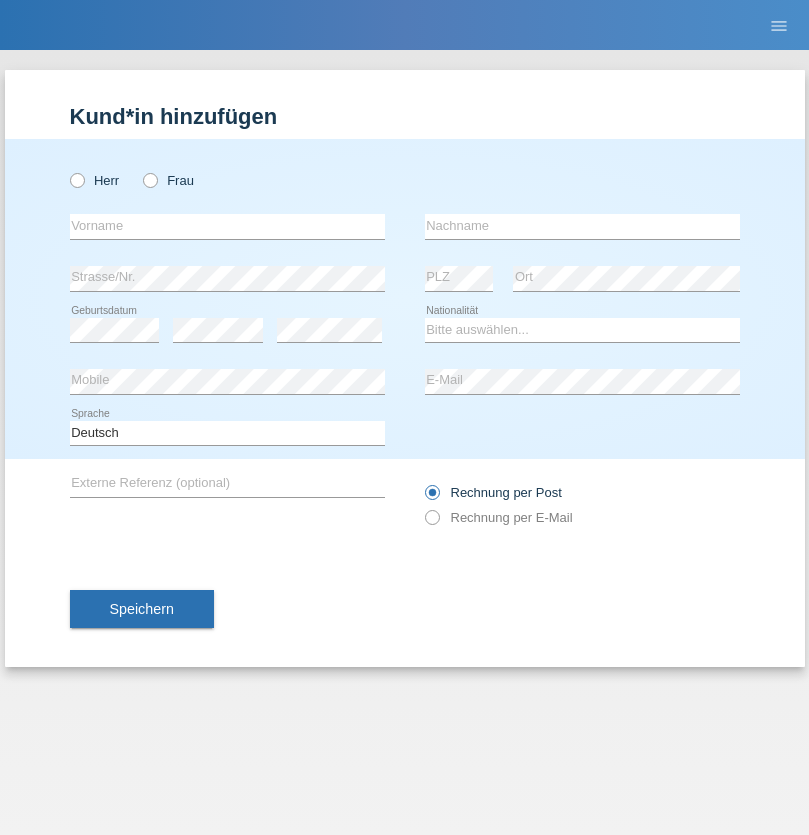 scroll, scrollTop: 0, scrollLeft: 0, axis: both 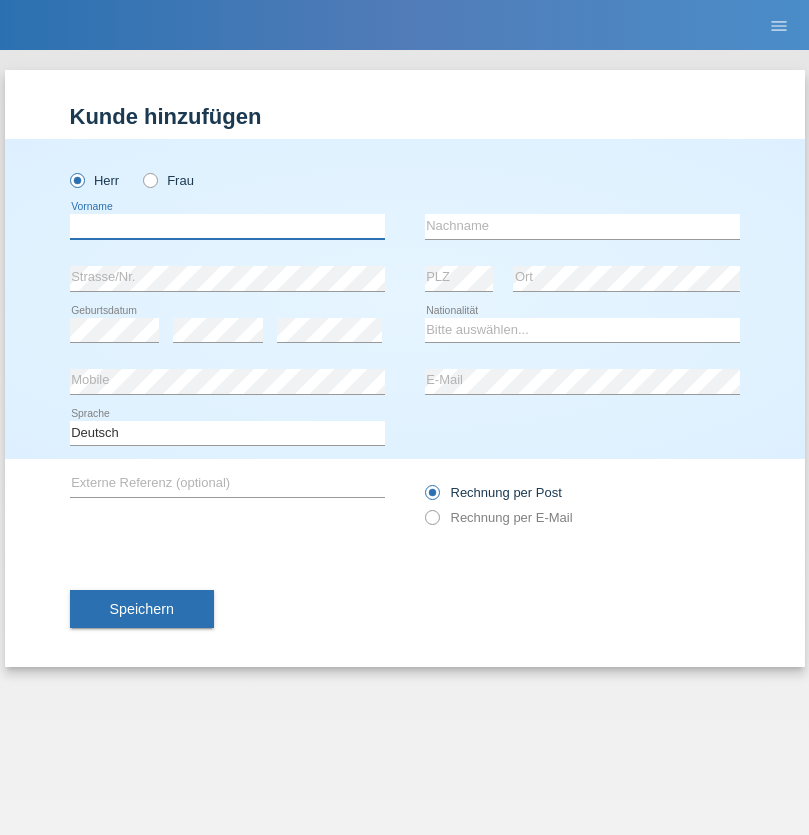 click at bounding box center [227, 226] 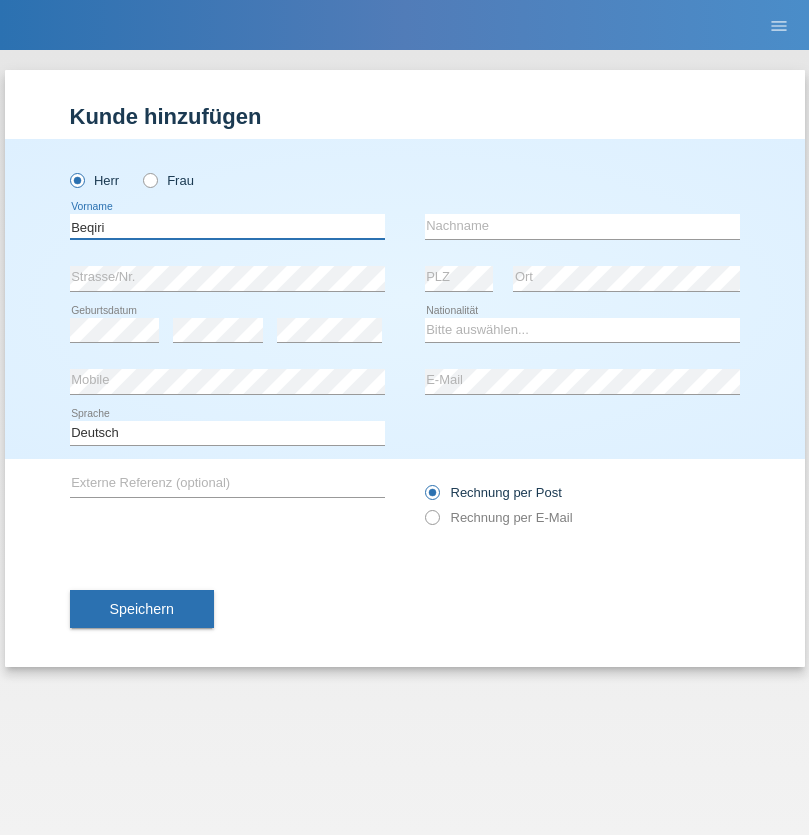 type on "Beqiri" 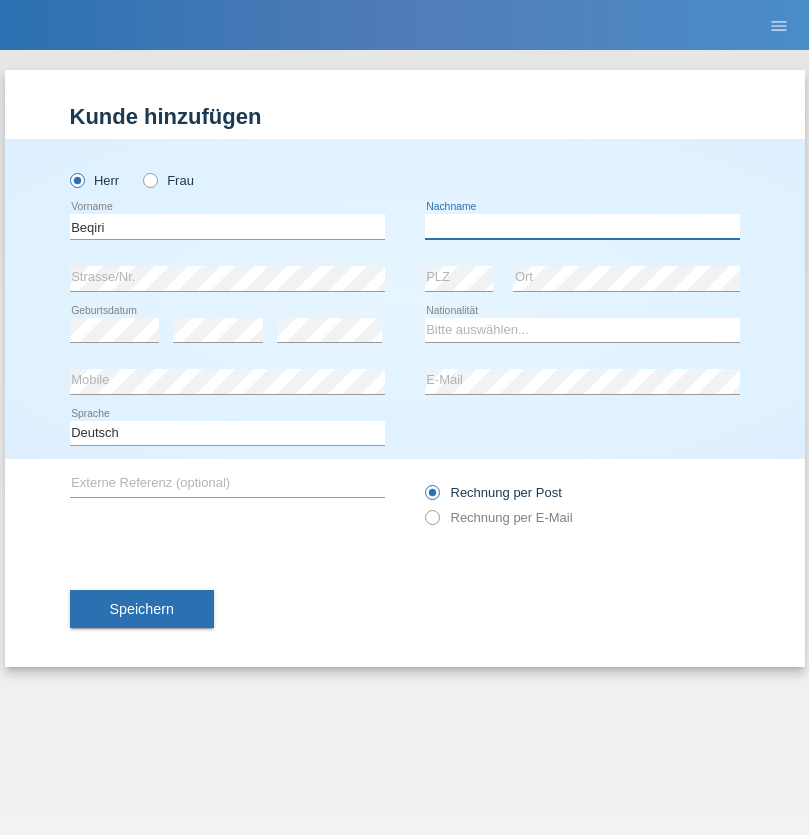 click at bounding box center (582, 226) 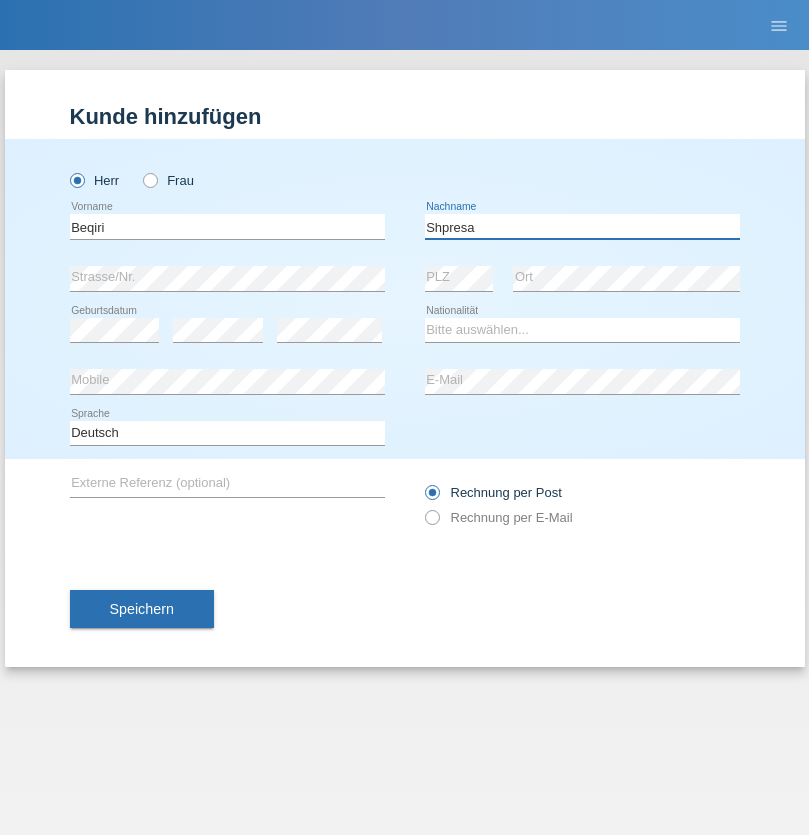 type on "Shpresa" 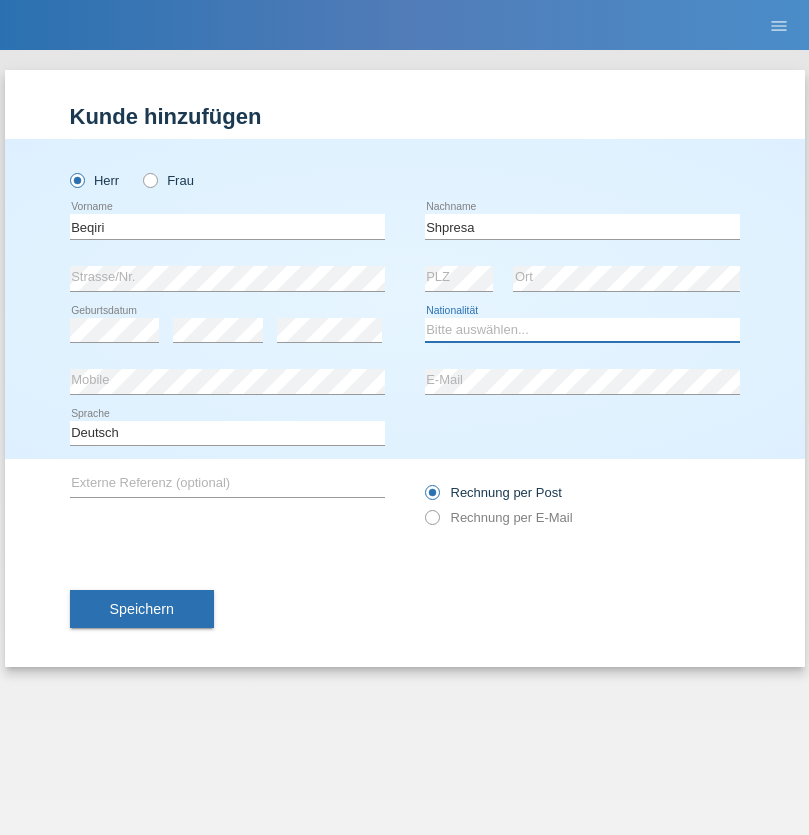 select on "XK" 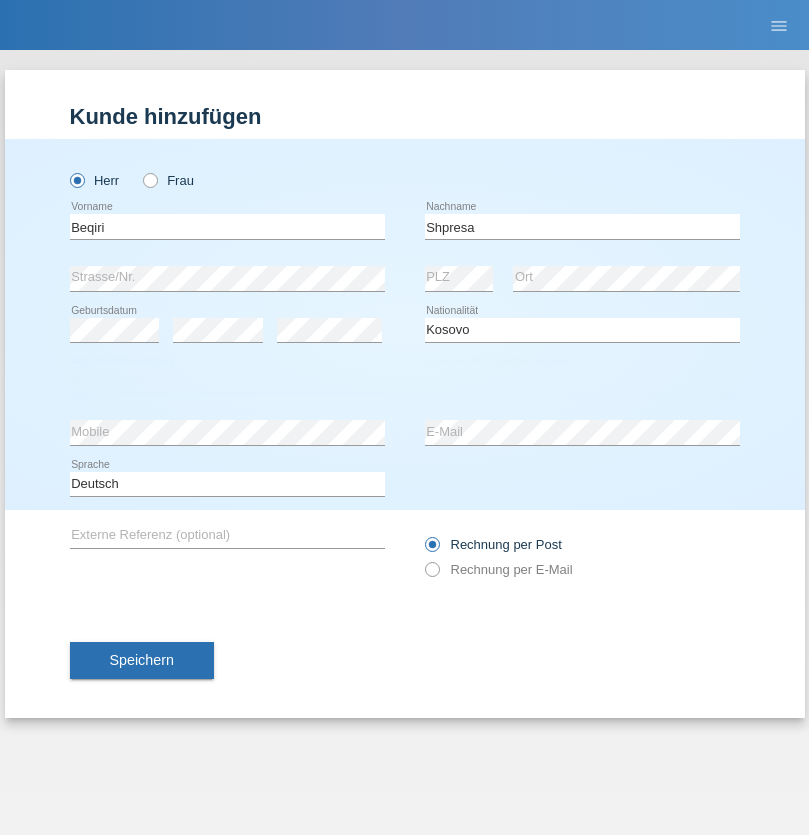 select on "C" 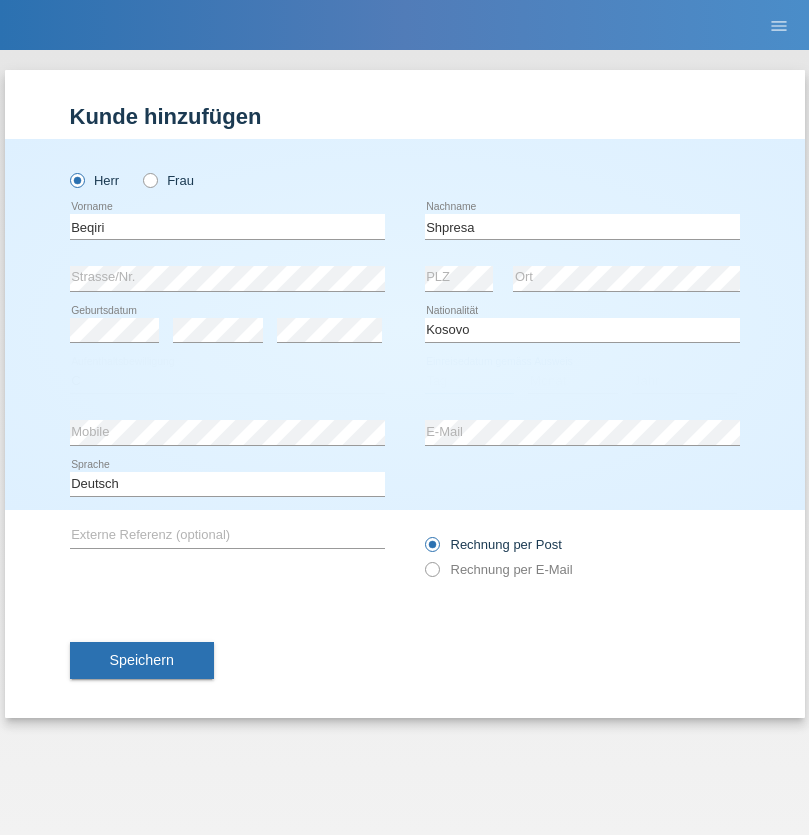 select on "08" 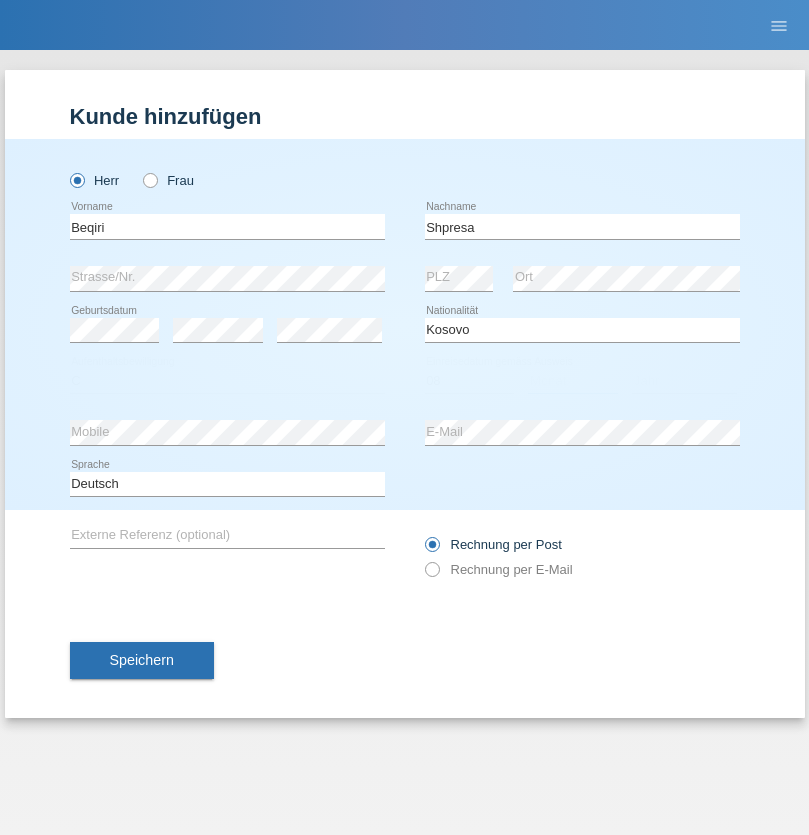 select on "02" 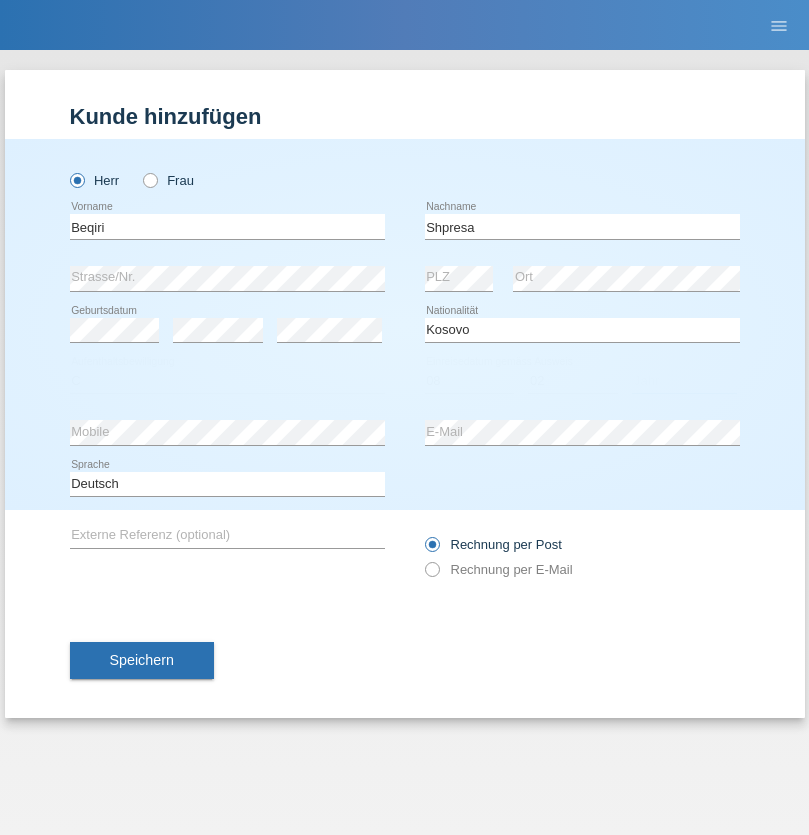 select on "1979" 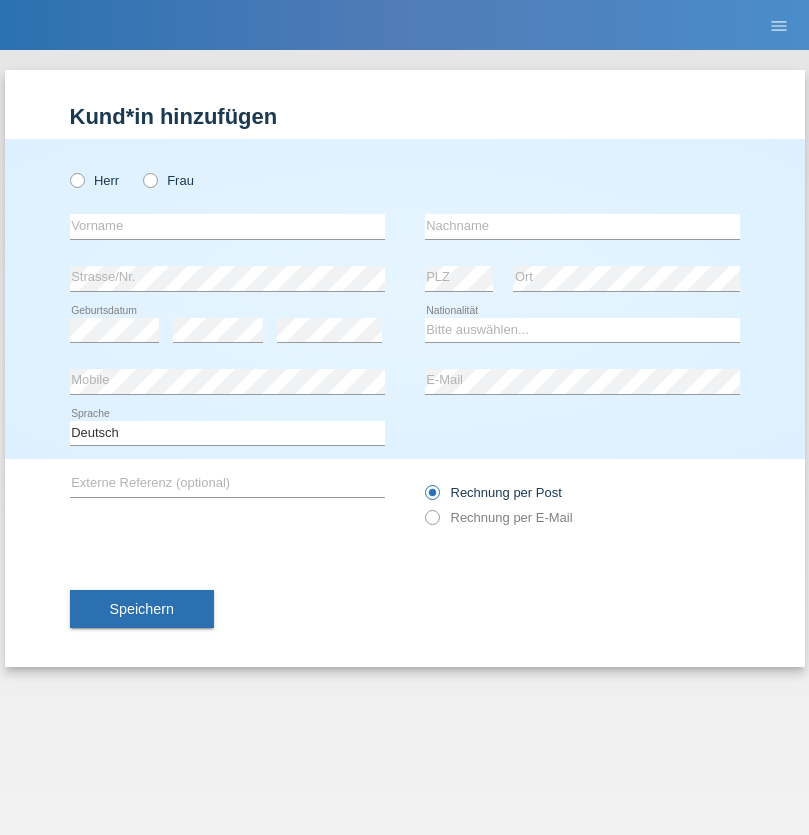 scroll, scrollTop: 0, scrollLeft: 0, axis: both 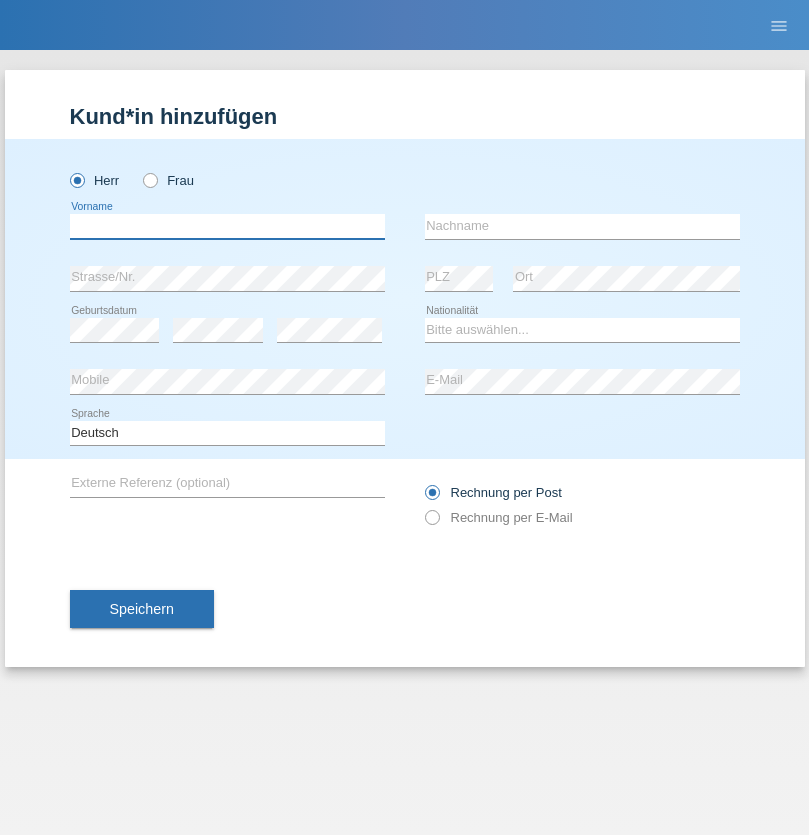 click at bounding box center (227, 226) 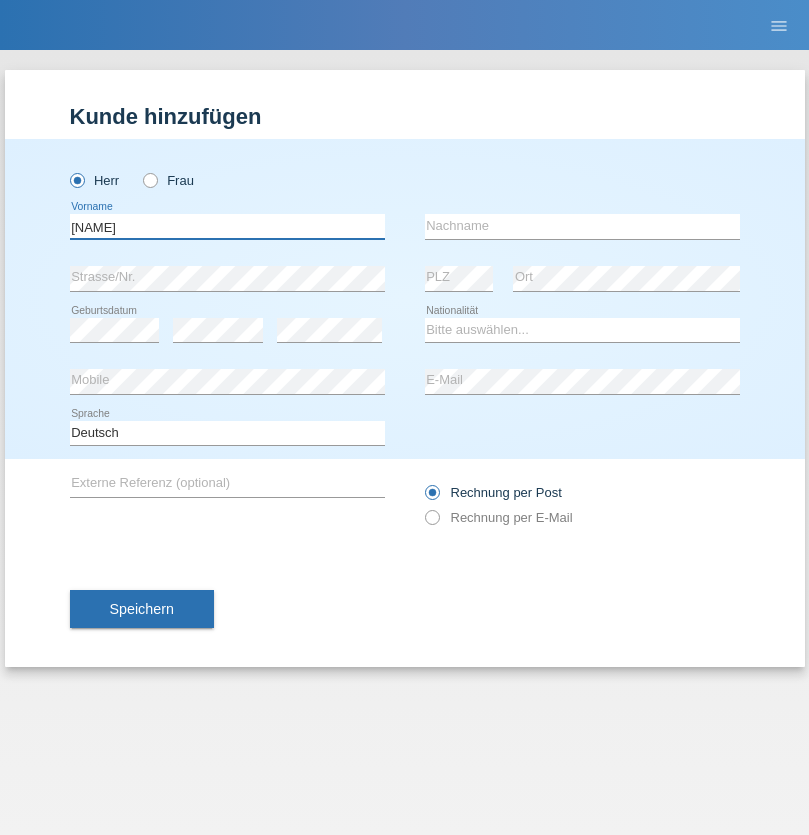 type on "[NAME]" 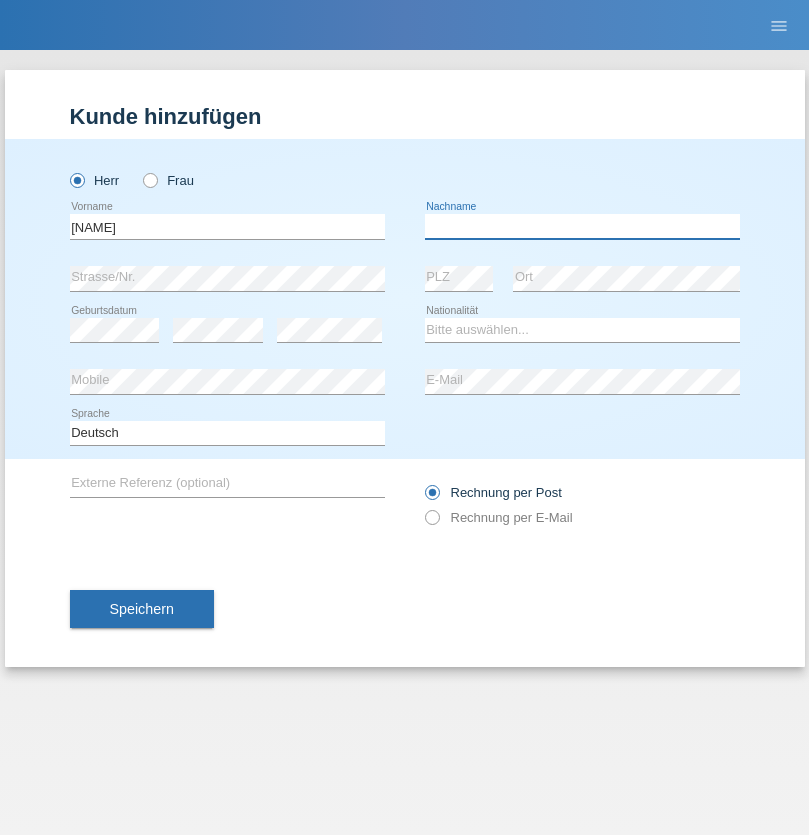 click at bounding box center [582, 226] 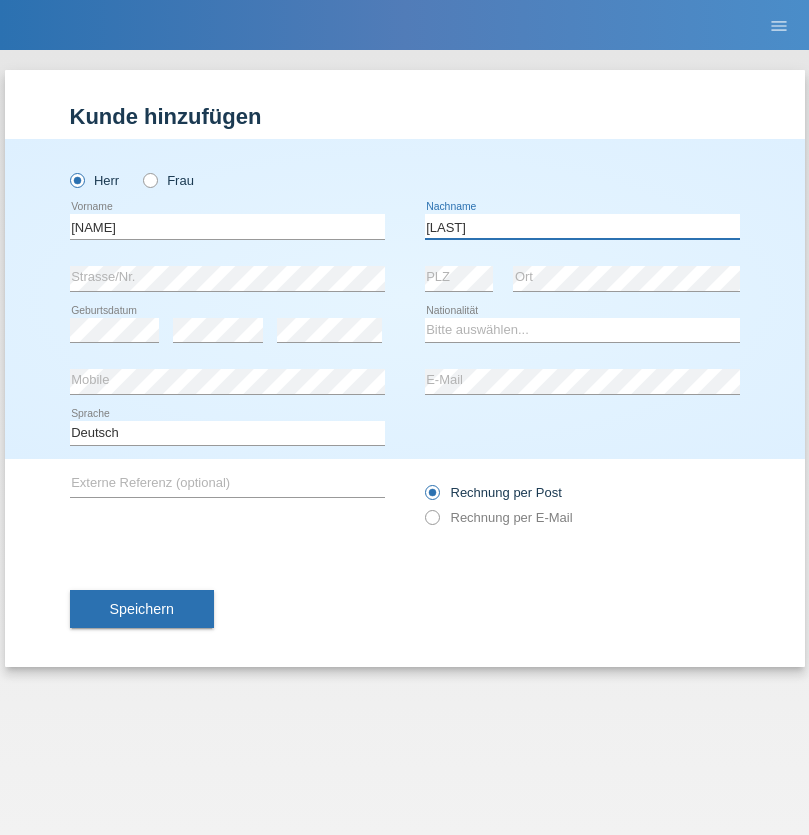 type on "[LAST]" 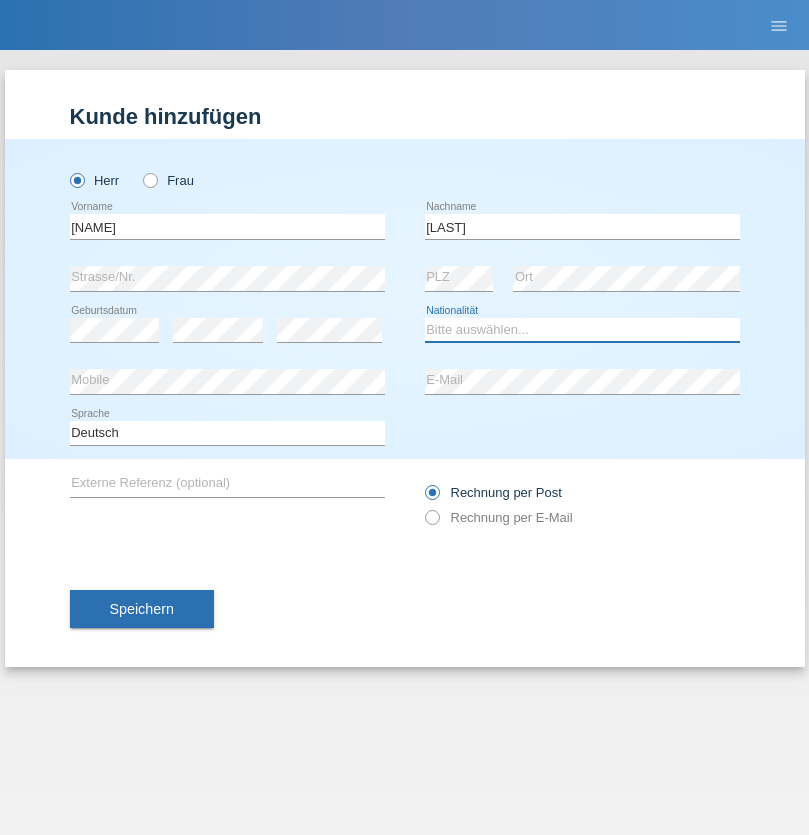 select on "CH" 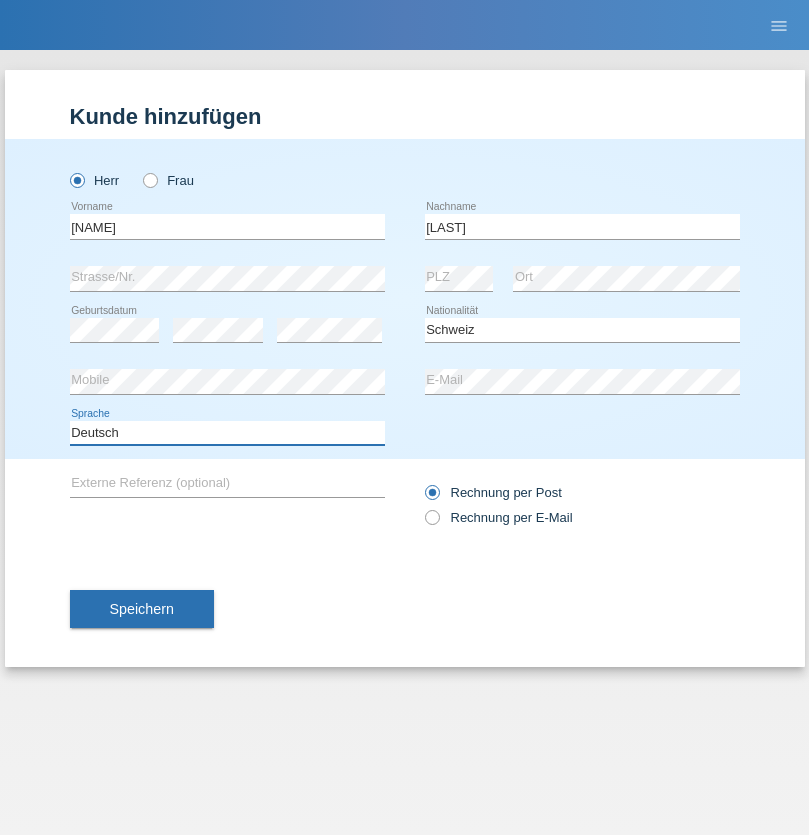 select on "en" 